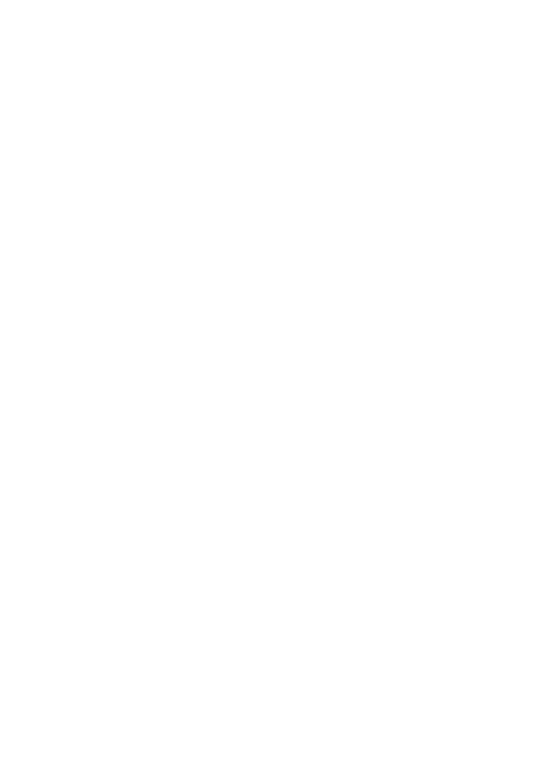 scroll, scrollTop: 0, scrollLeft: 0, axis: both 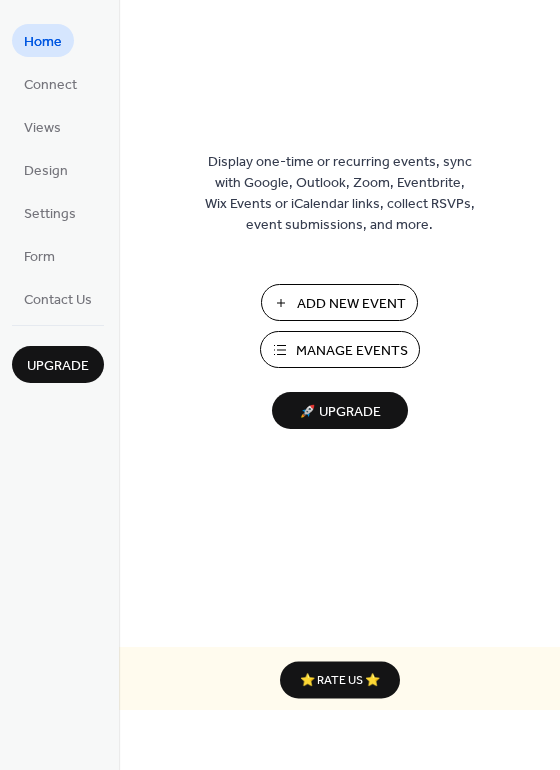 click on "Add New Event" at bounding box center (351, 304) 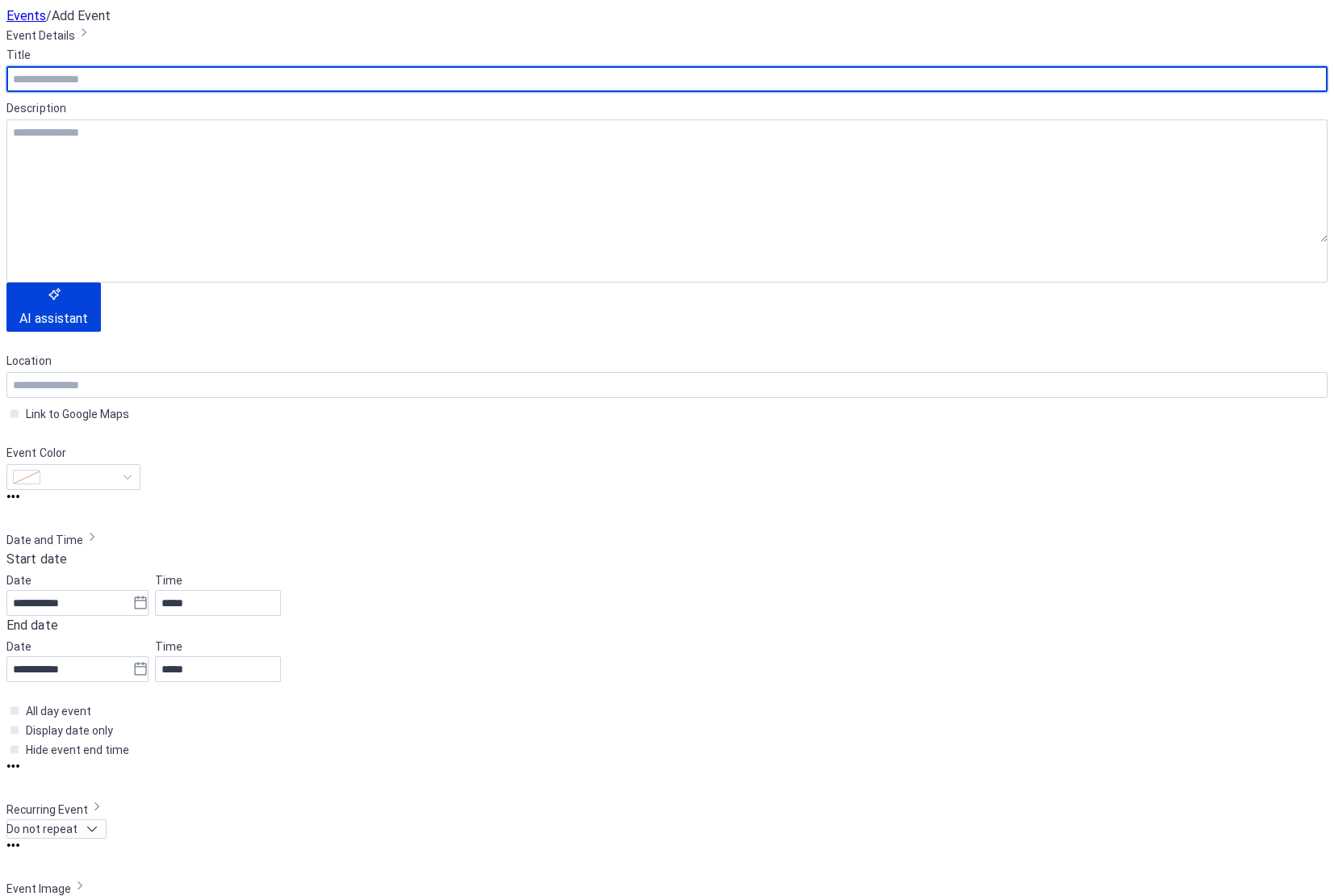 scroll, scrollTop: 0, scrollLeft: 0, axis: both 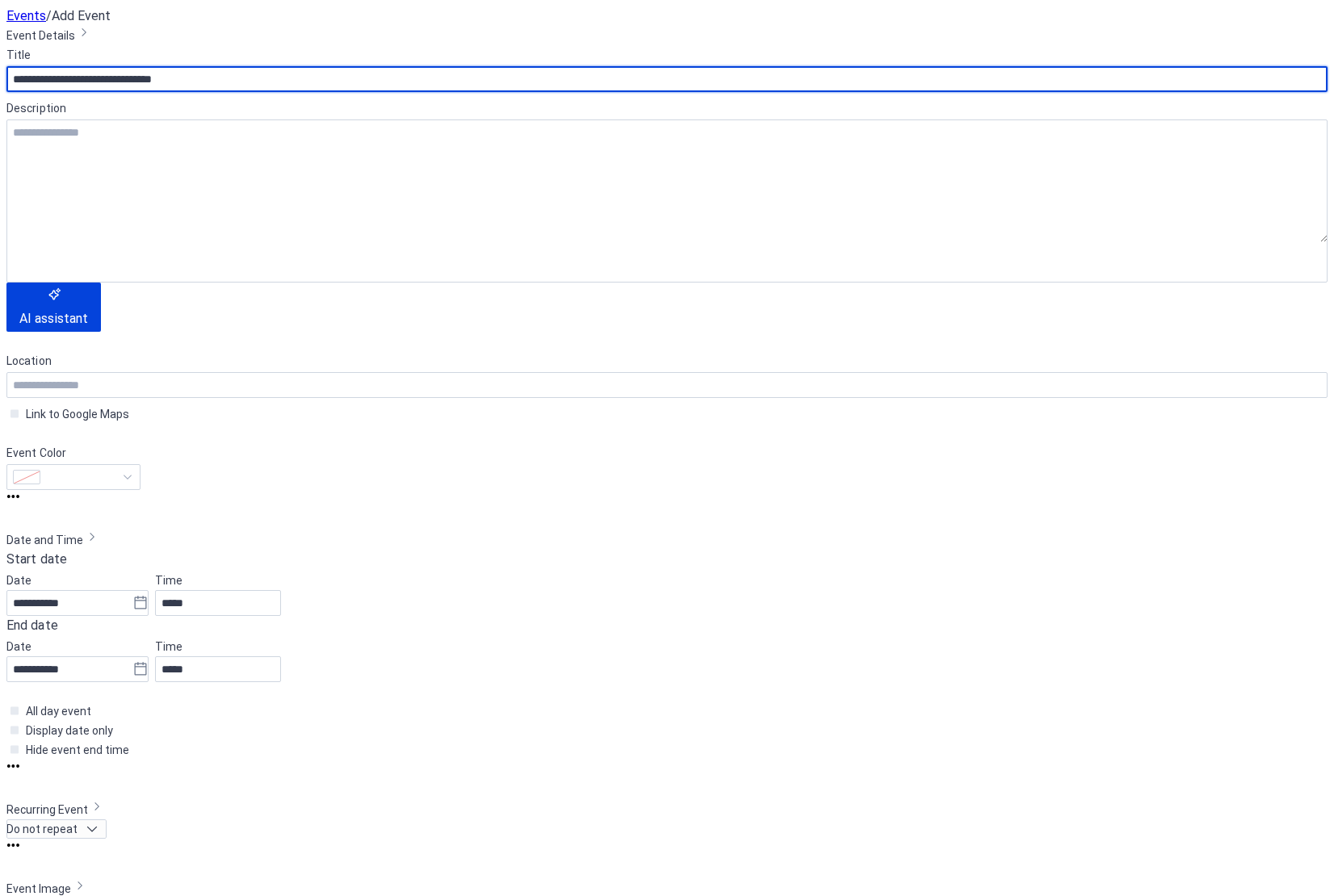 click on "**********" at bounding box center [667, 79] 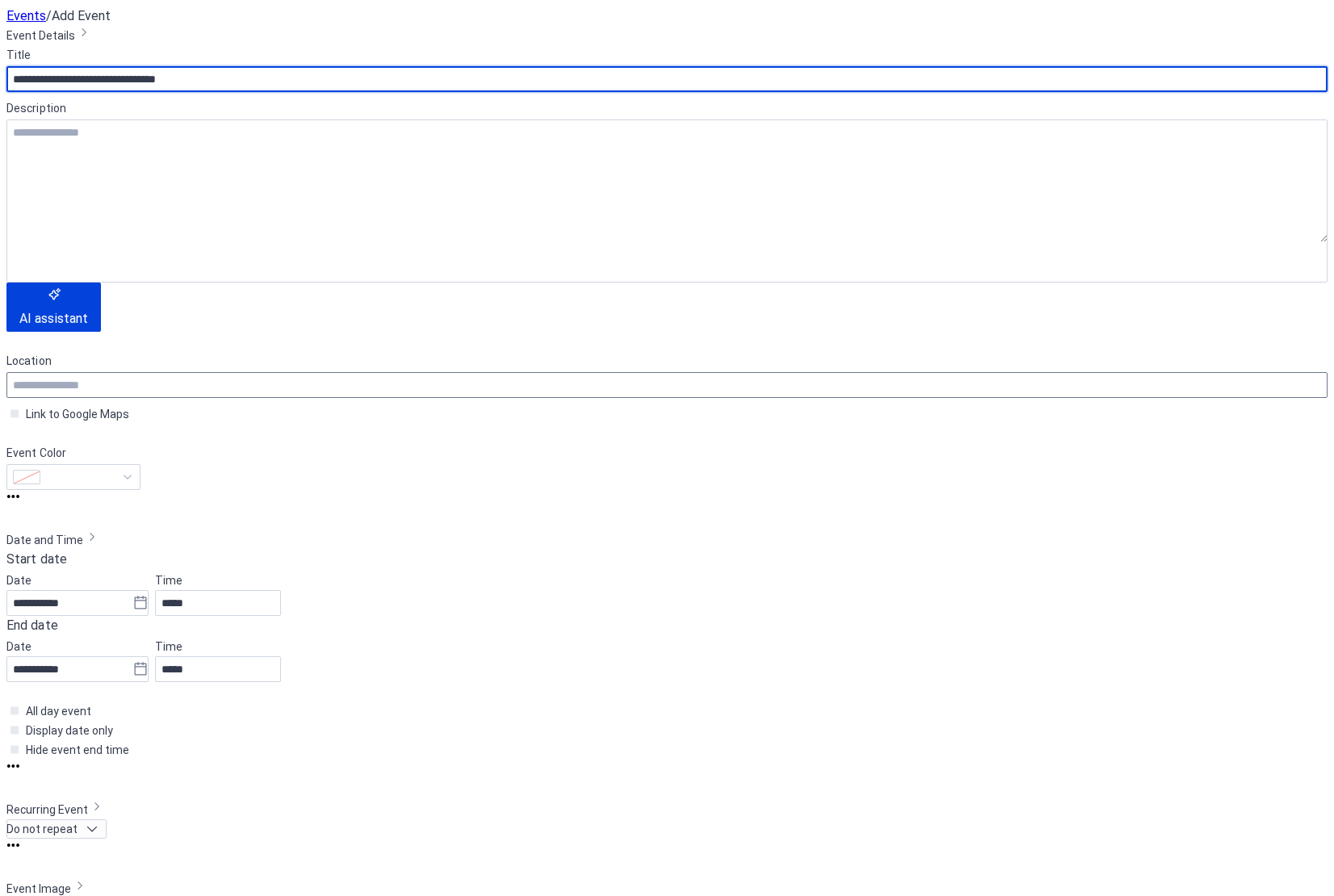 type on "**********" 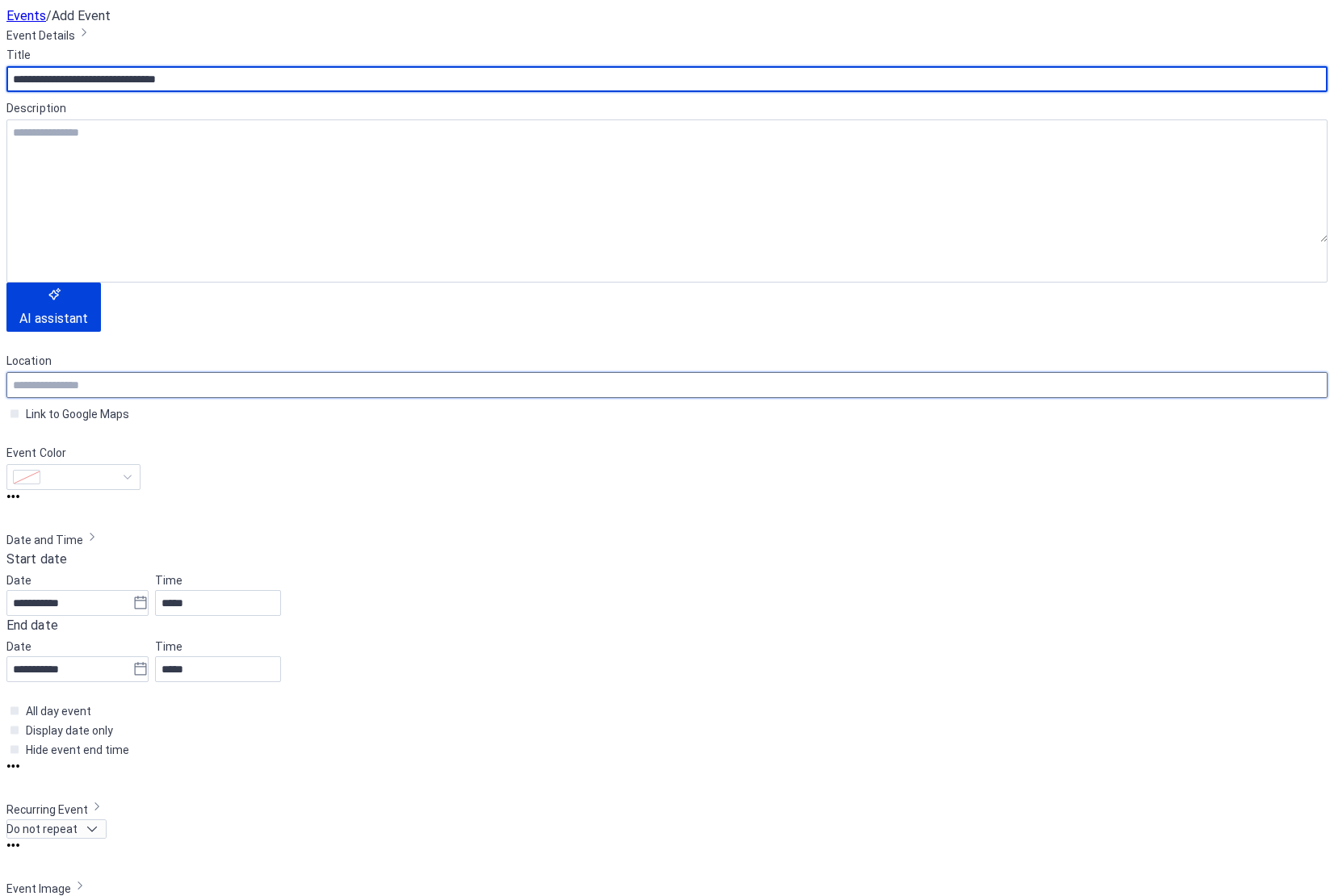 click at bounding box center (667, 385) 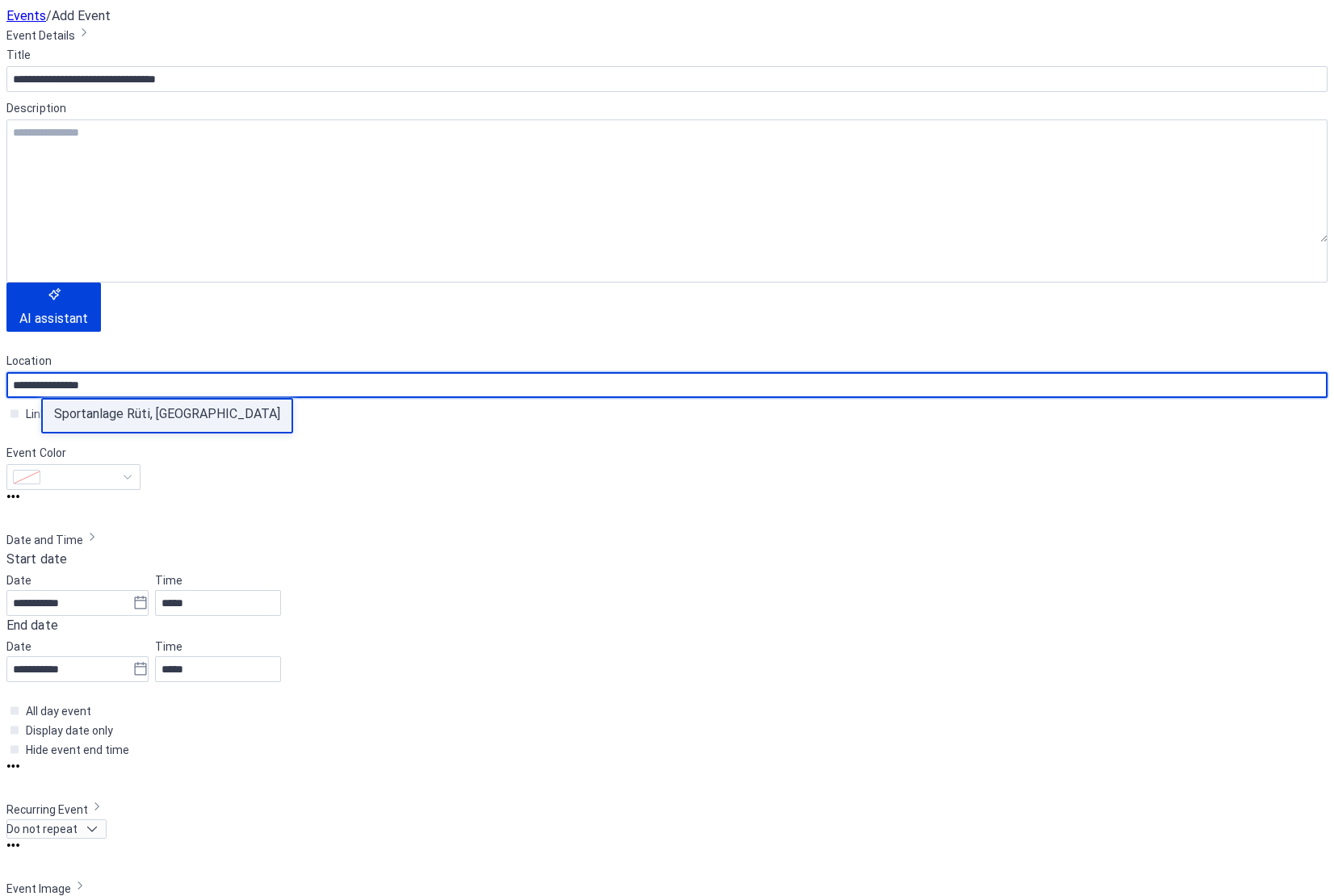 click on "Sportanlage Rüti, [GEOGRAPHIC_DATA]" at bounding box center [167, 414] 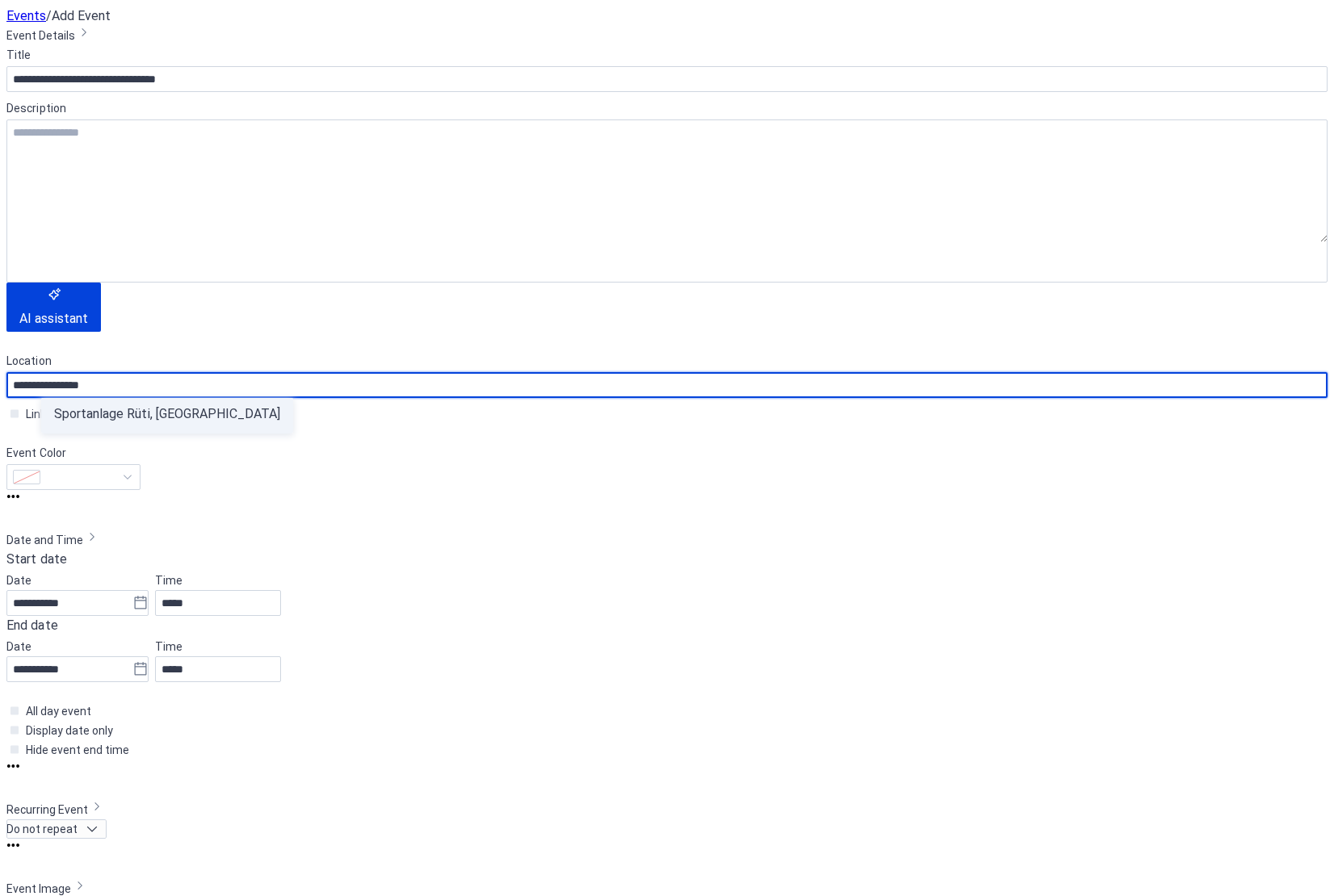 type on "**********" 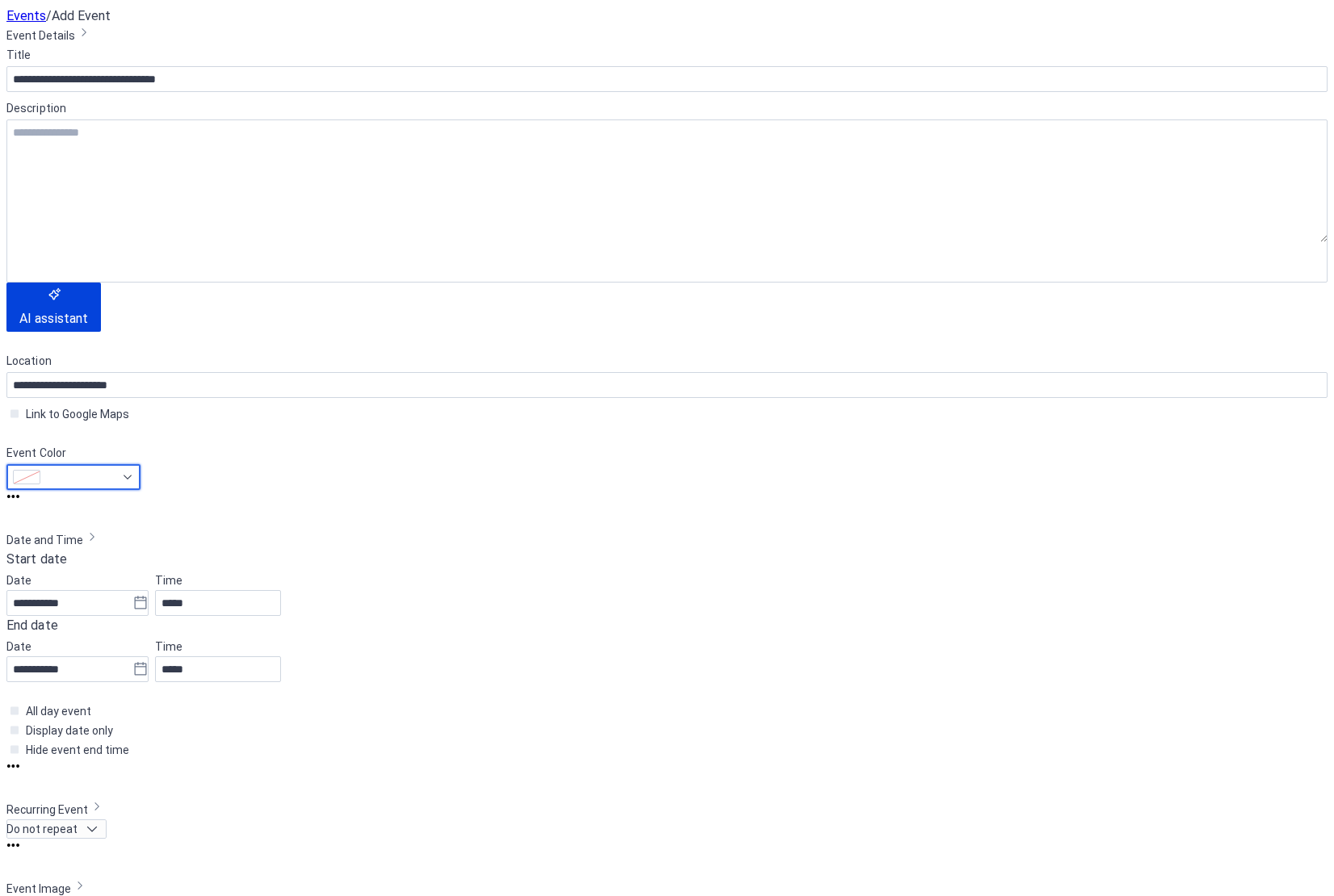 click at bounding box center [73, 477] 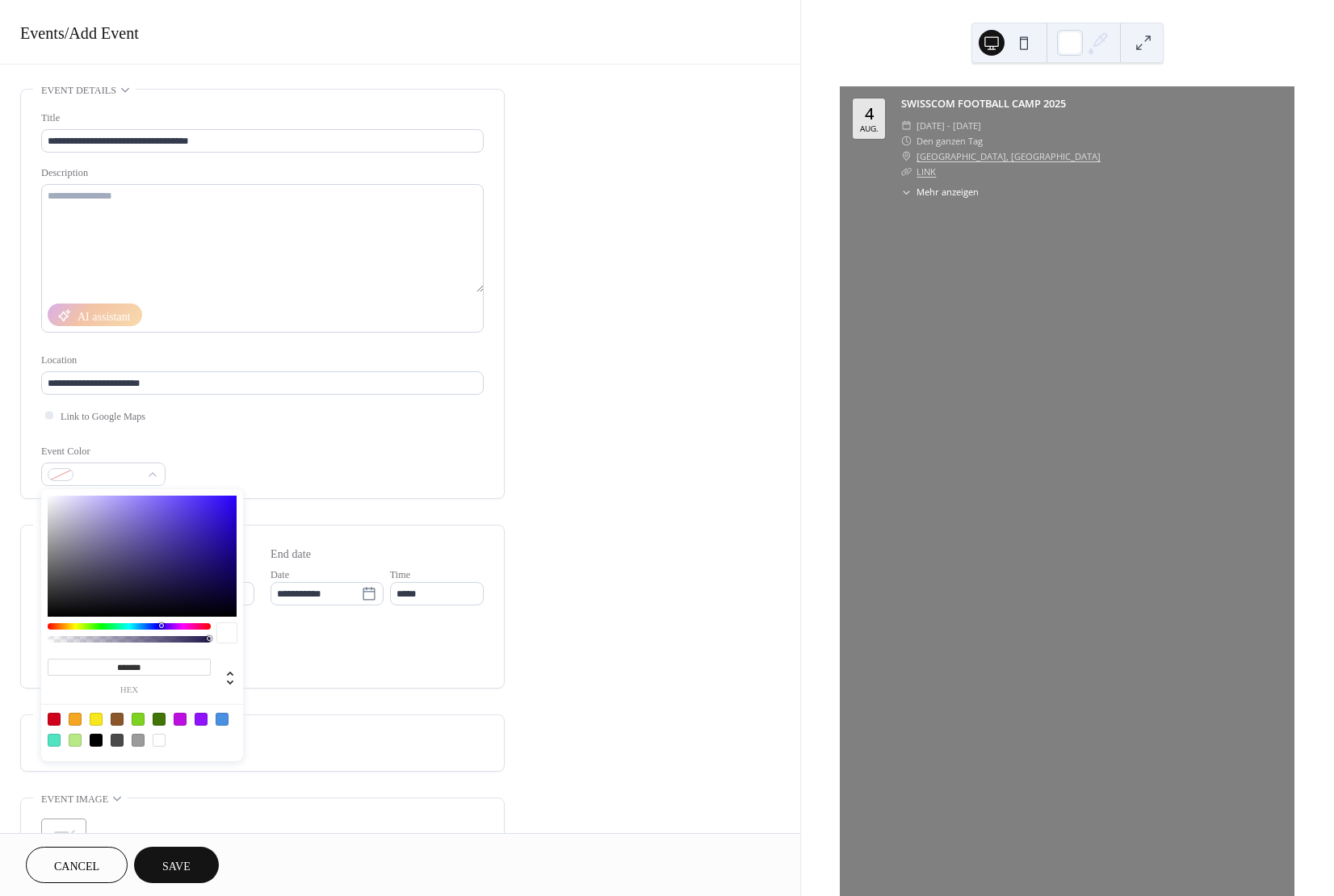 click at bounding box center [54, 719] 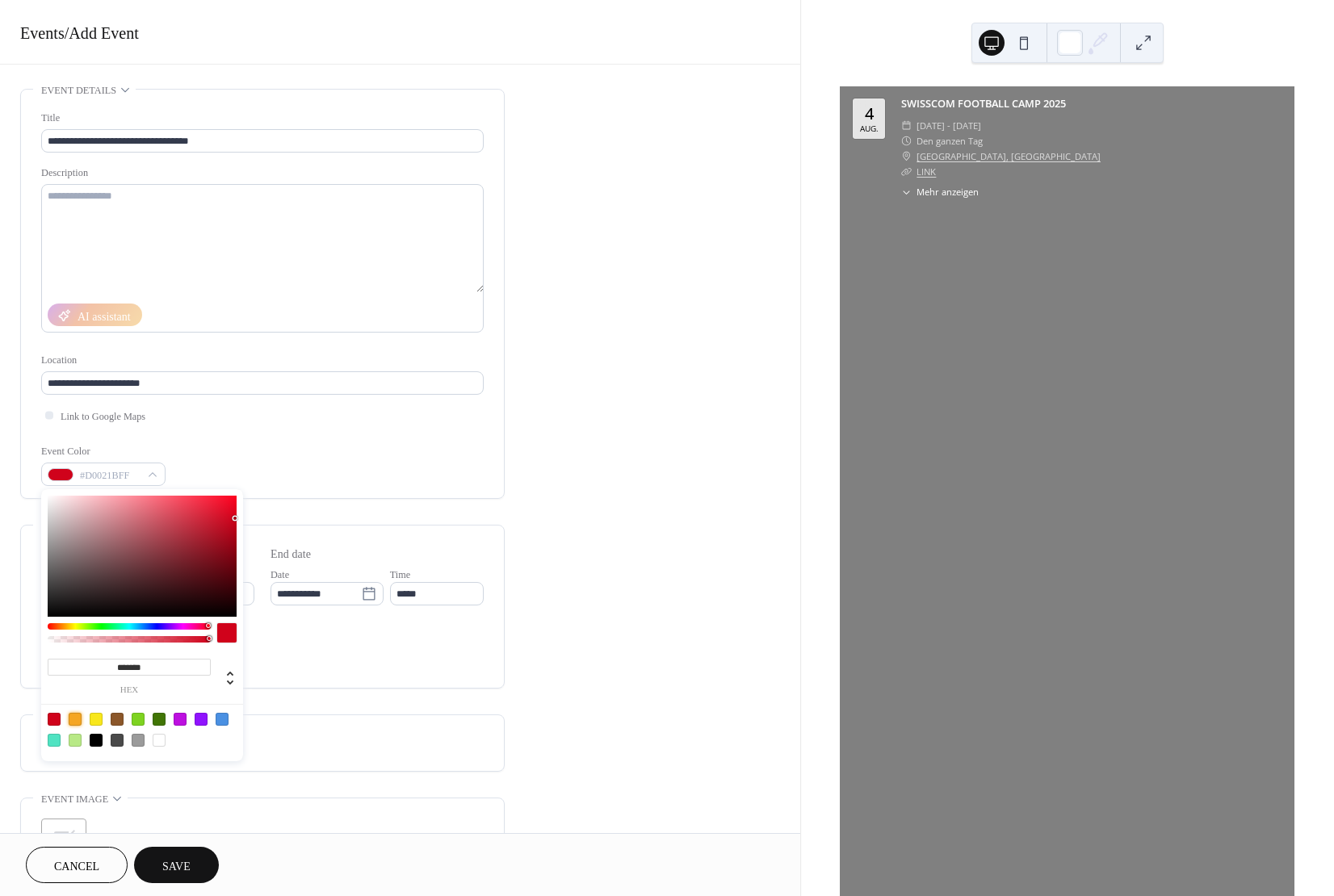 click on "**********" at bounding box center [400, 643] 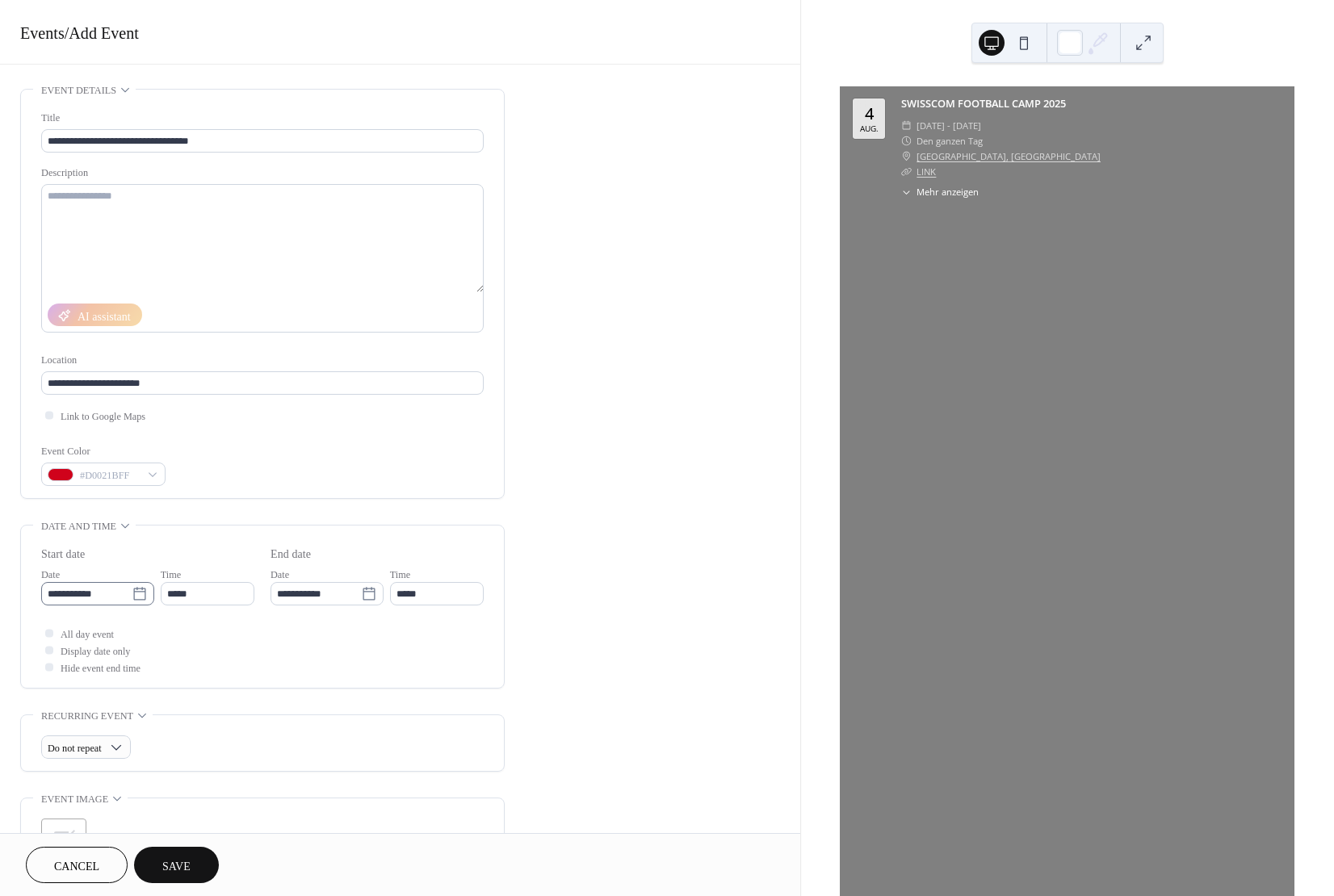 click 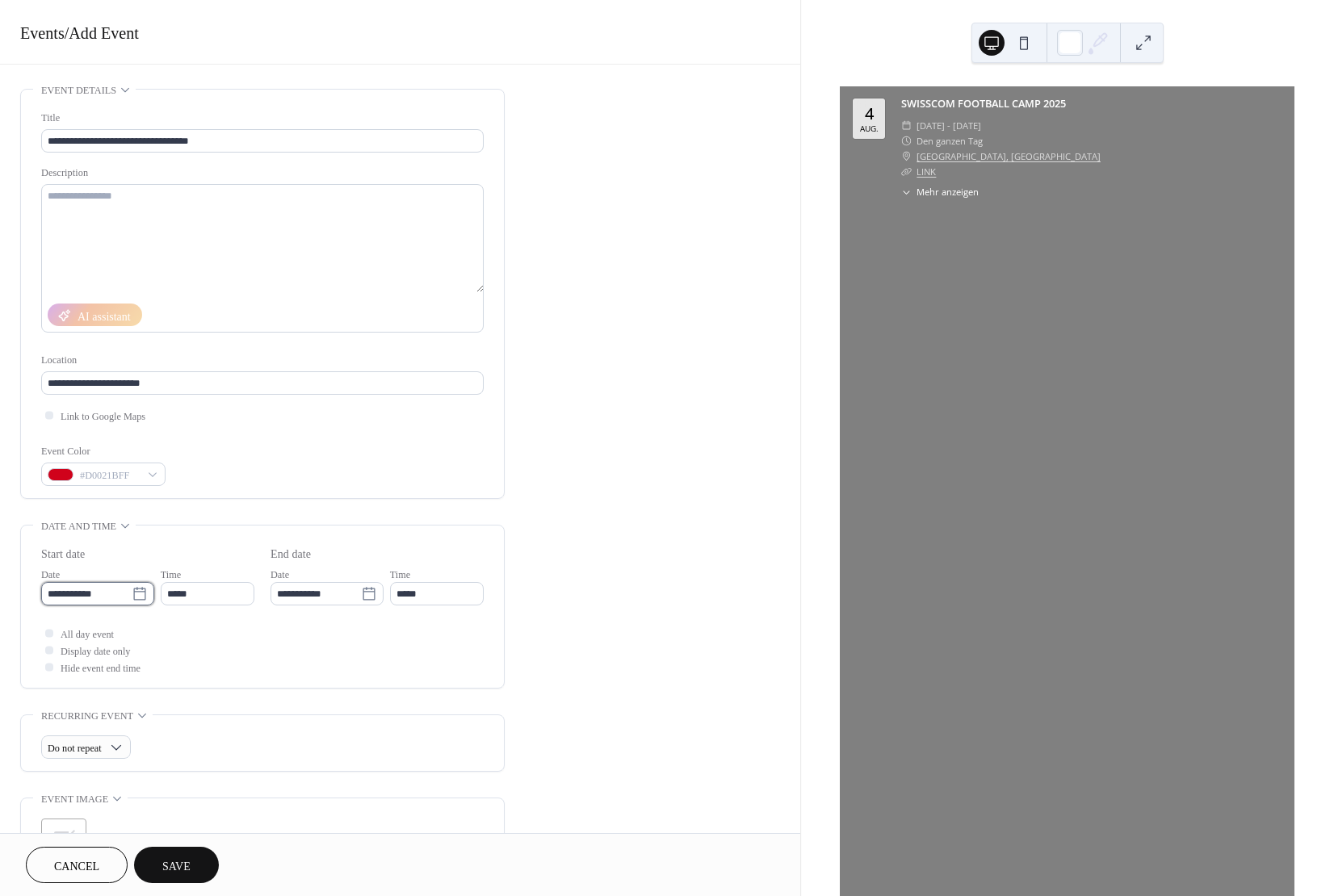 click on "**********" at bounding box center (86, 593) 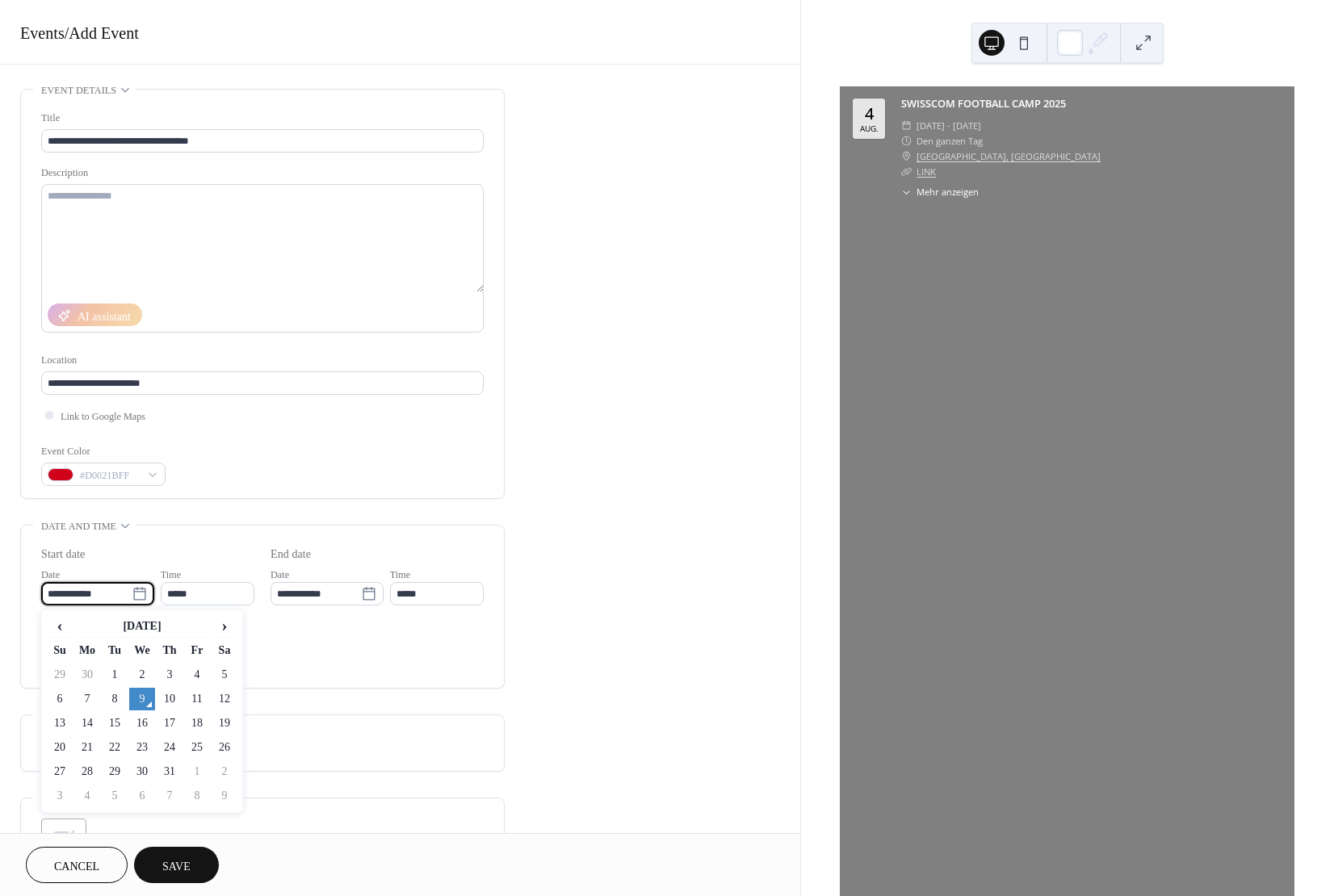 click on "19" at bounding box center (224, 723) 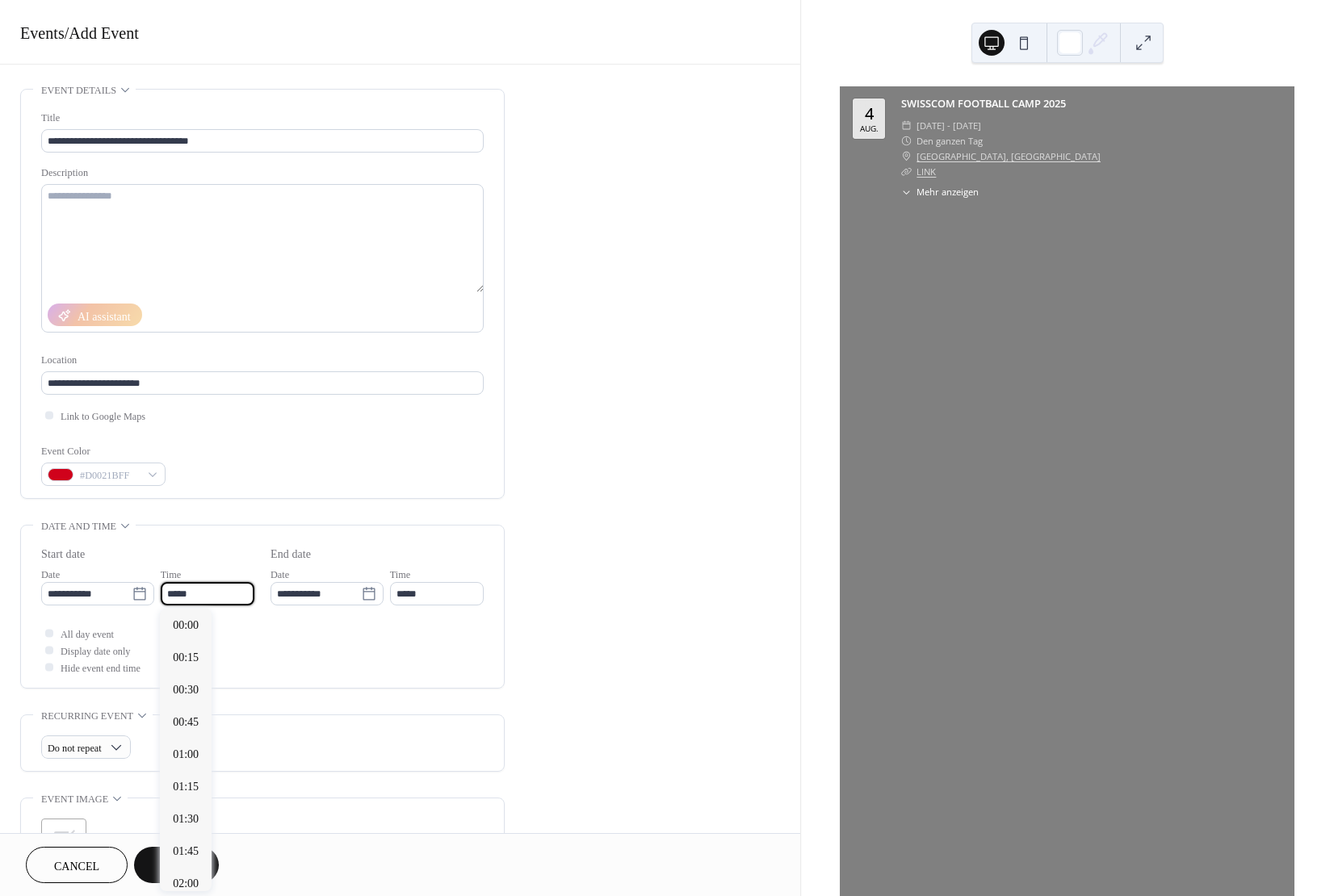 click on "*****" at bounding box center [208, 593] 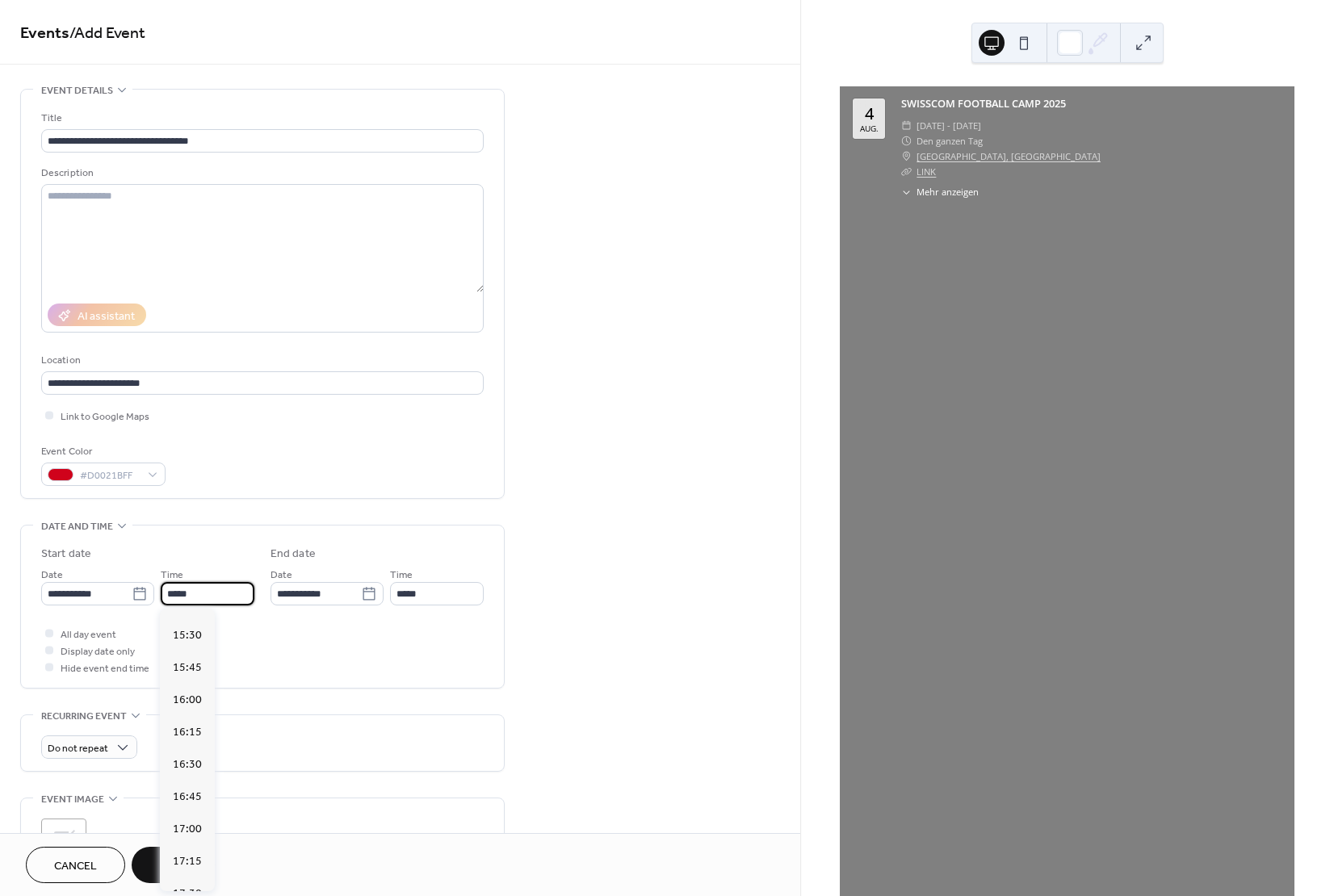 scroll, scrollTop: 1992, scrollLeft: 0, axis: vertical 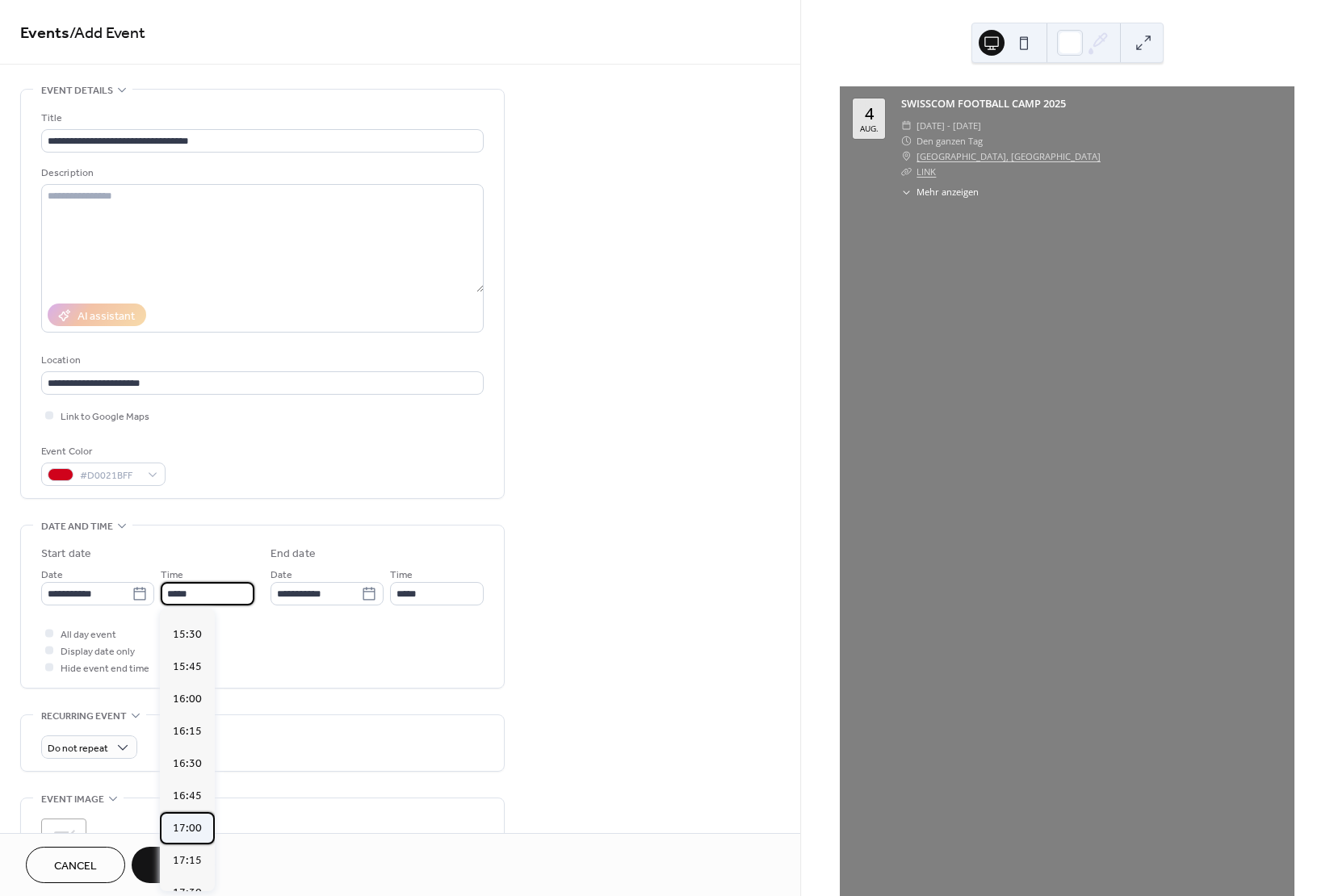 click on "17:00" at bounding box center (187, 828) 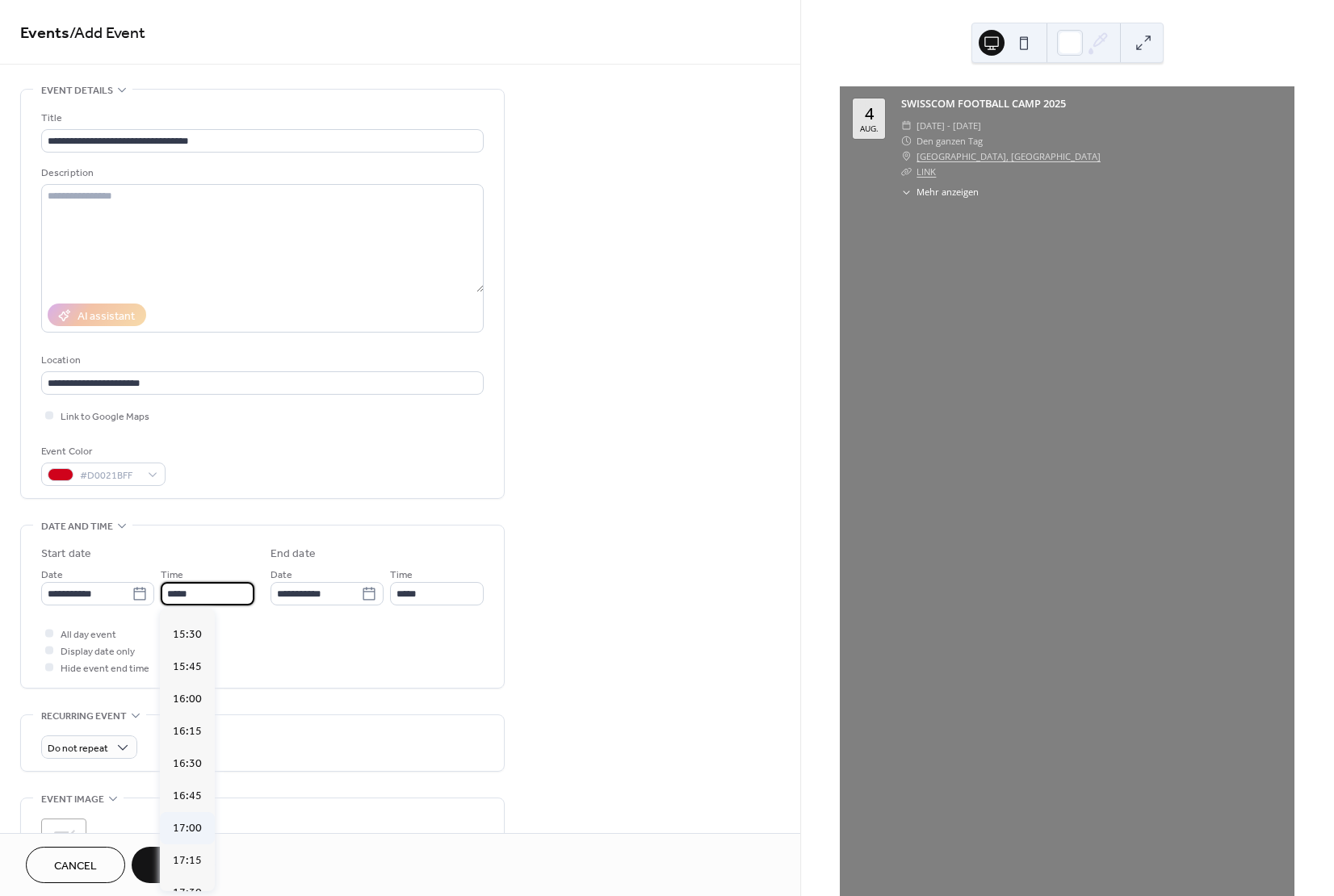 type on "*****" 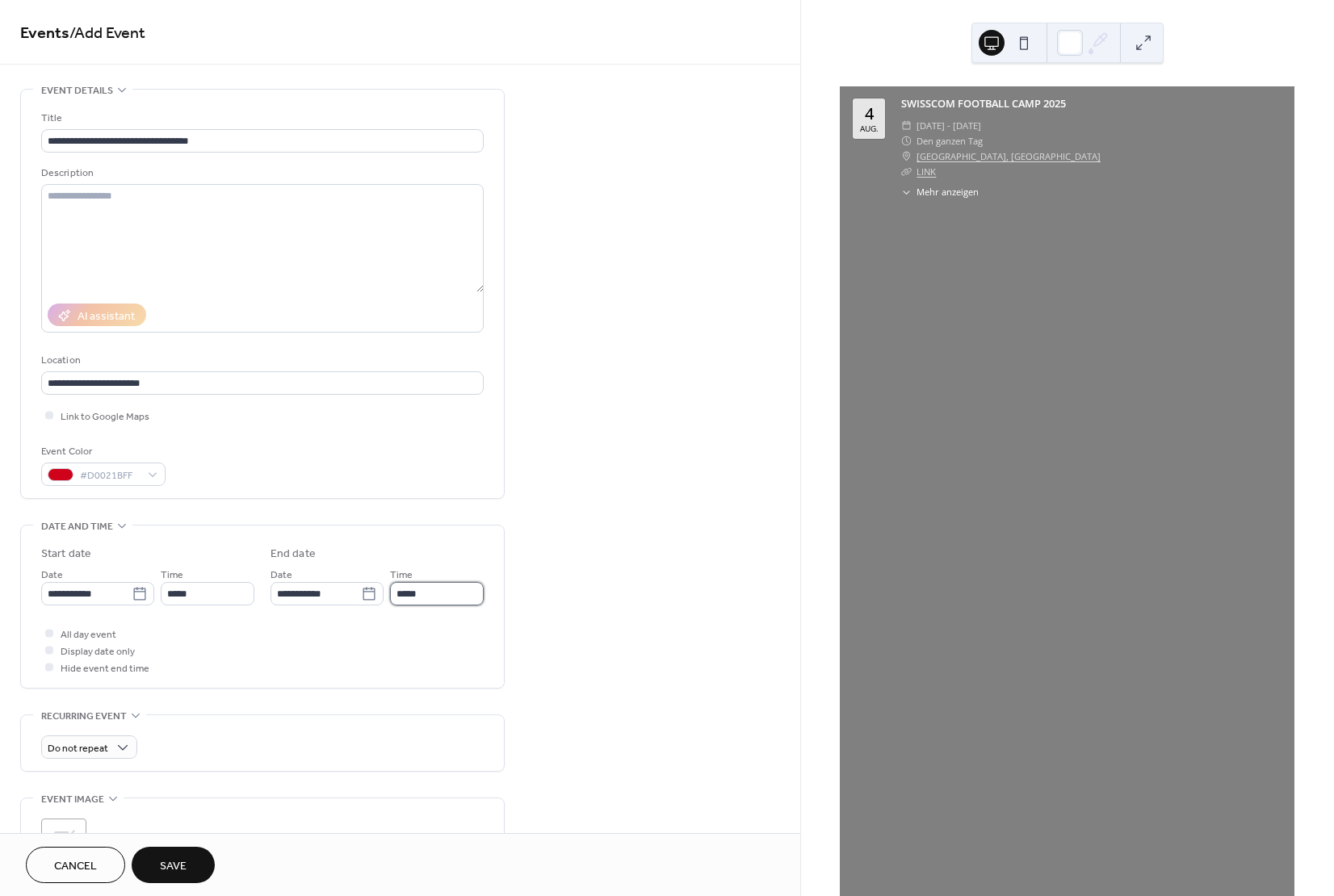click on "*****" at bounding box center [437, 593] 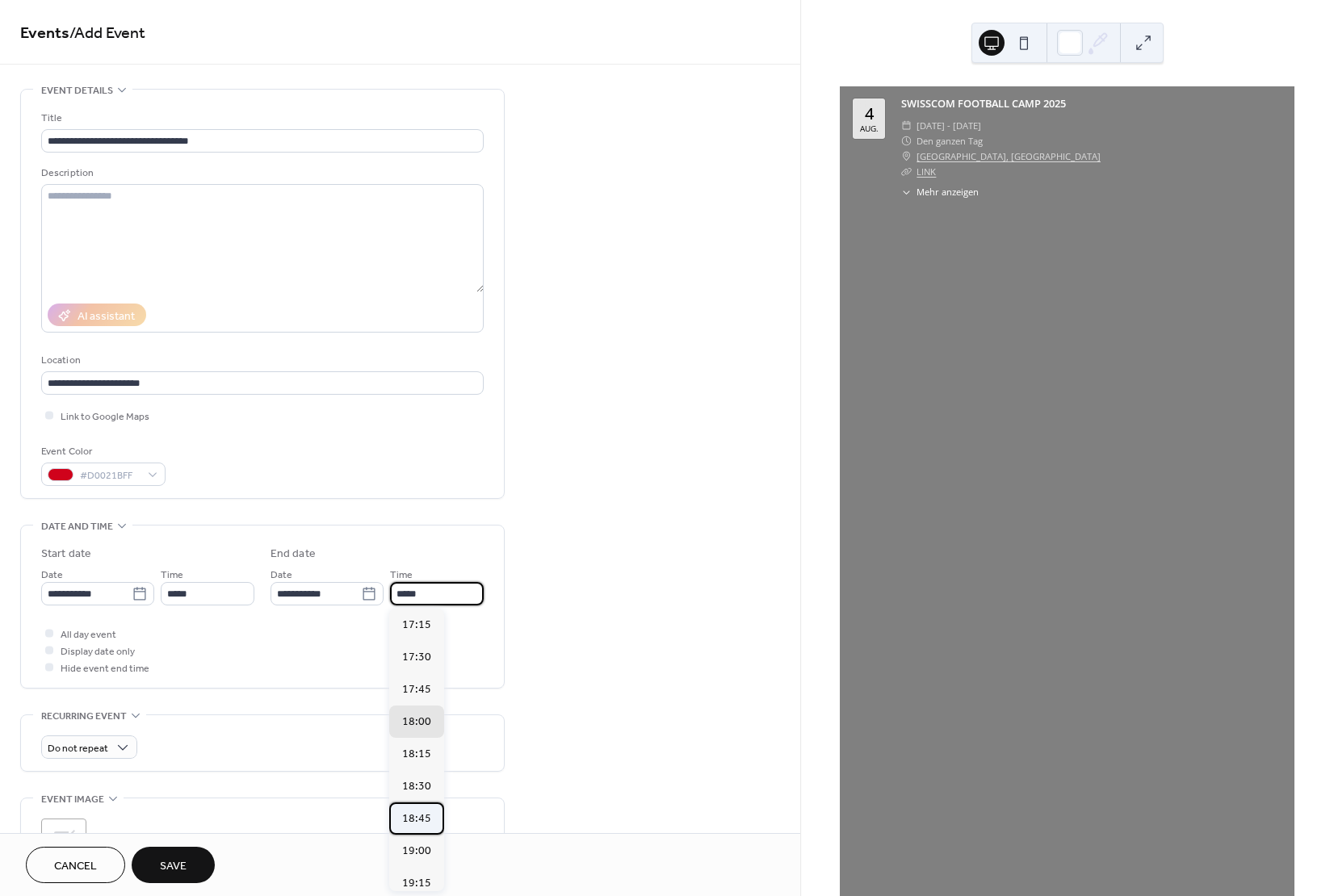 click on "18:45" at bounding box center [417, 819] 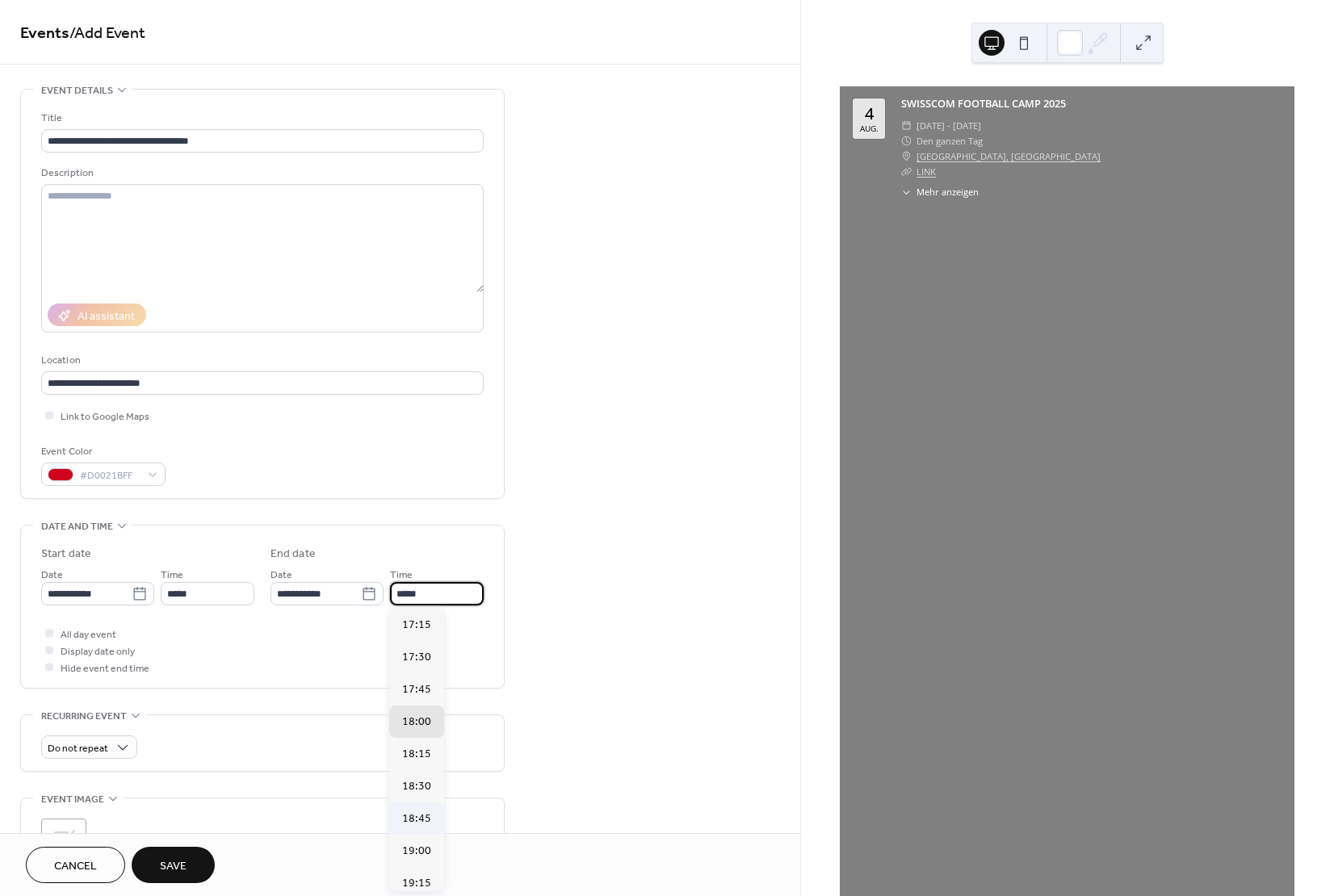 type on "*****" 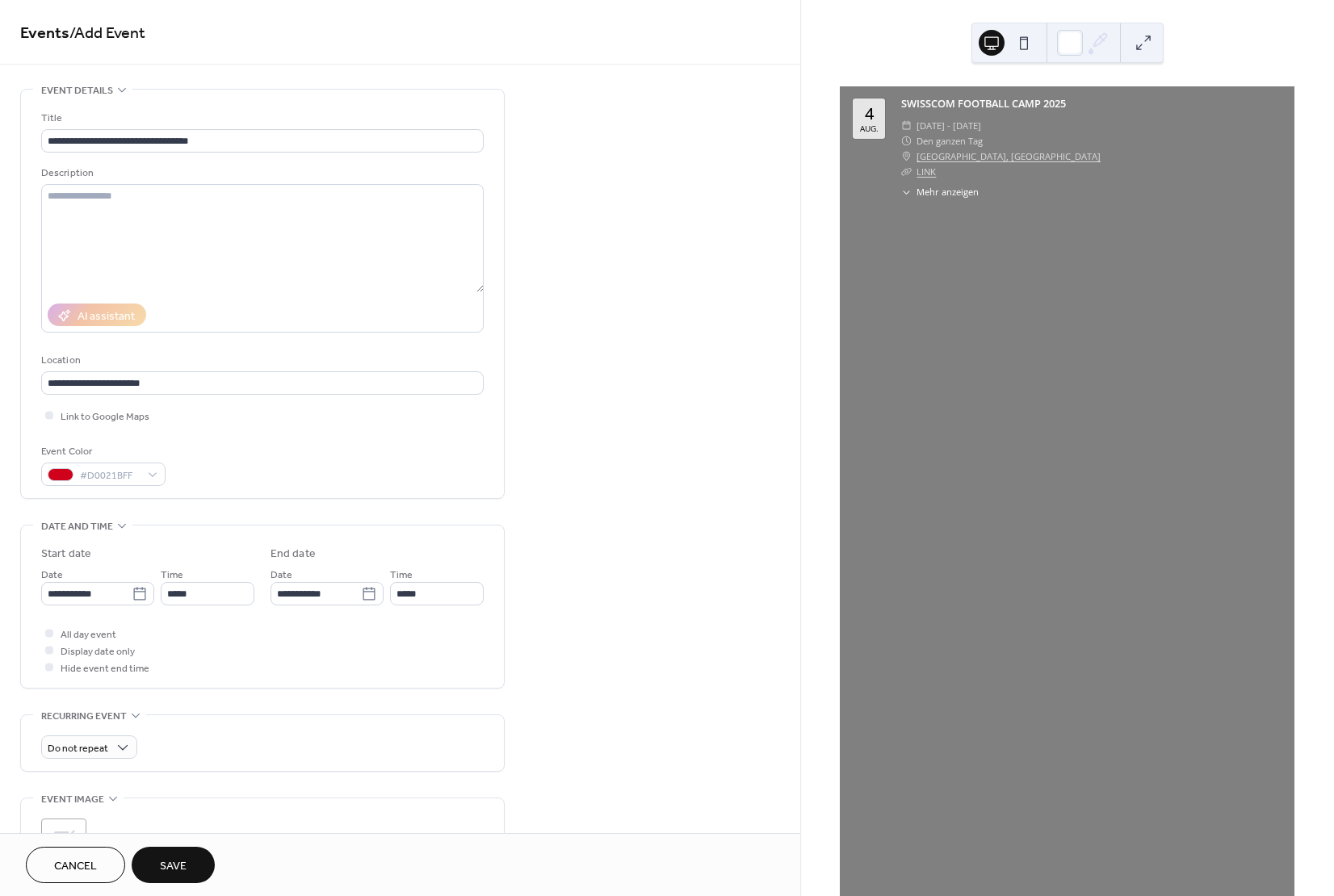 click on "All day event Display date only Hide event end time" at bounding box center (262, 650) 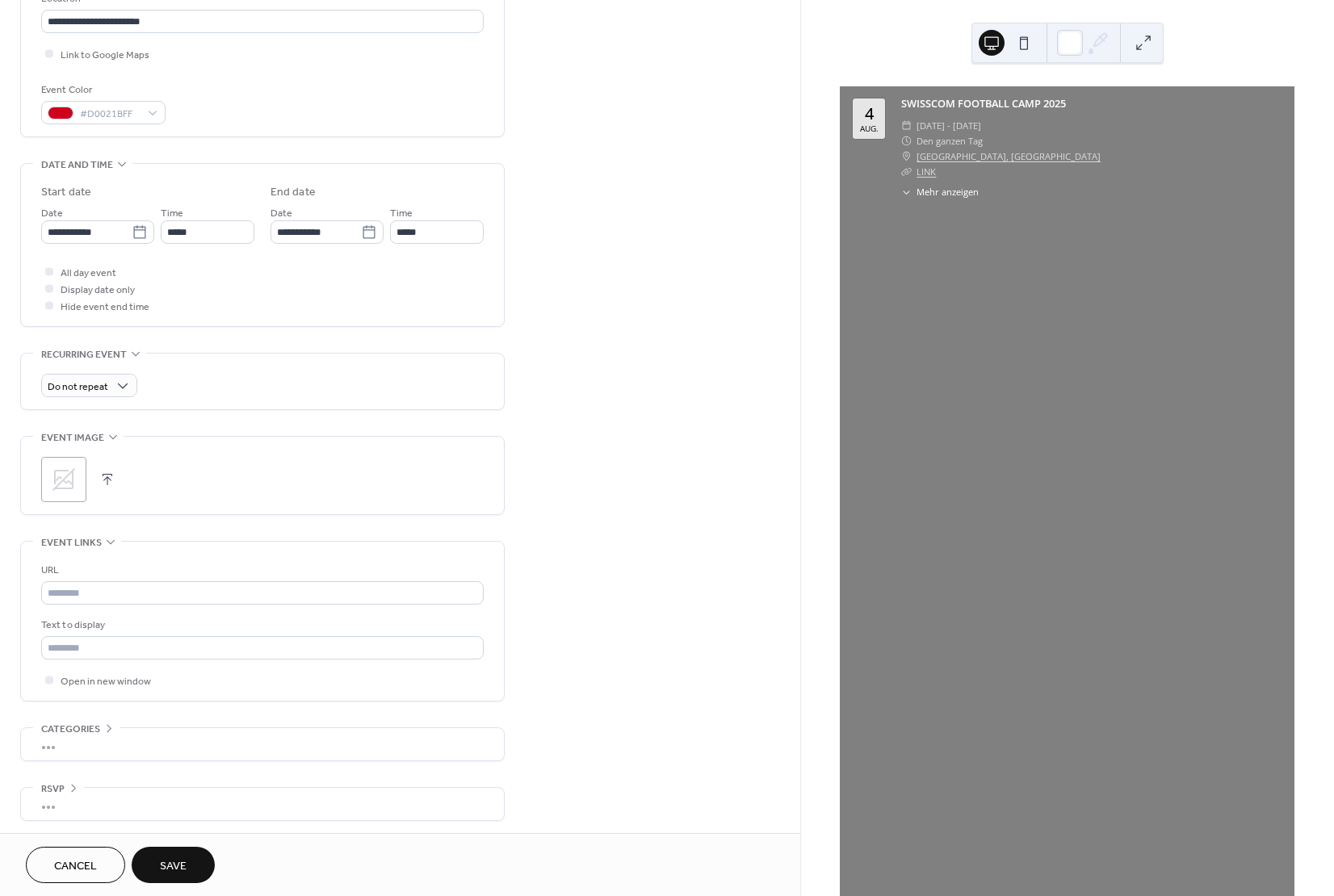 scroll, scrollTop: 366, scrollLeft: 0, axis: vertical 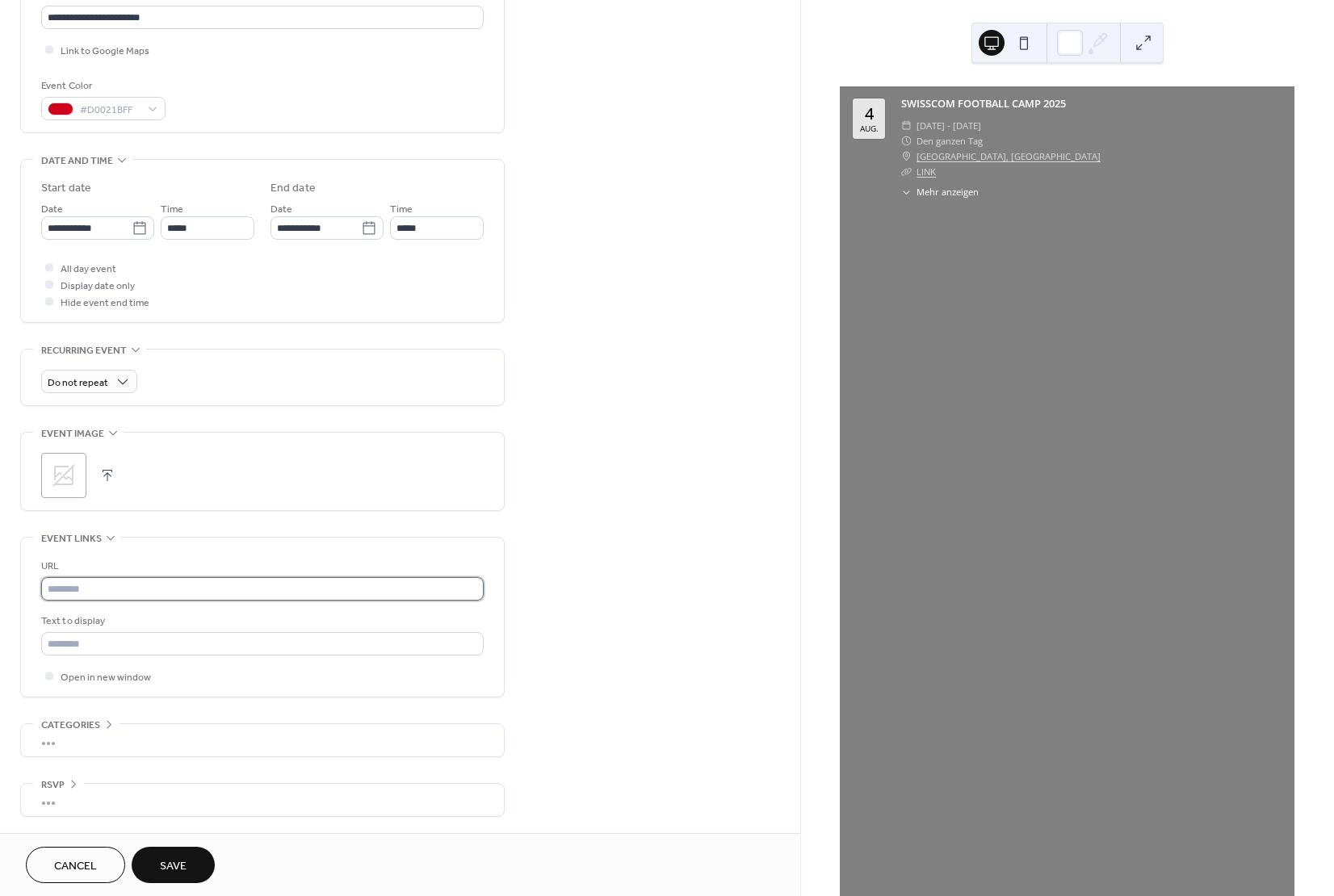 click at bounding box center [262, 588] 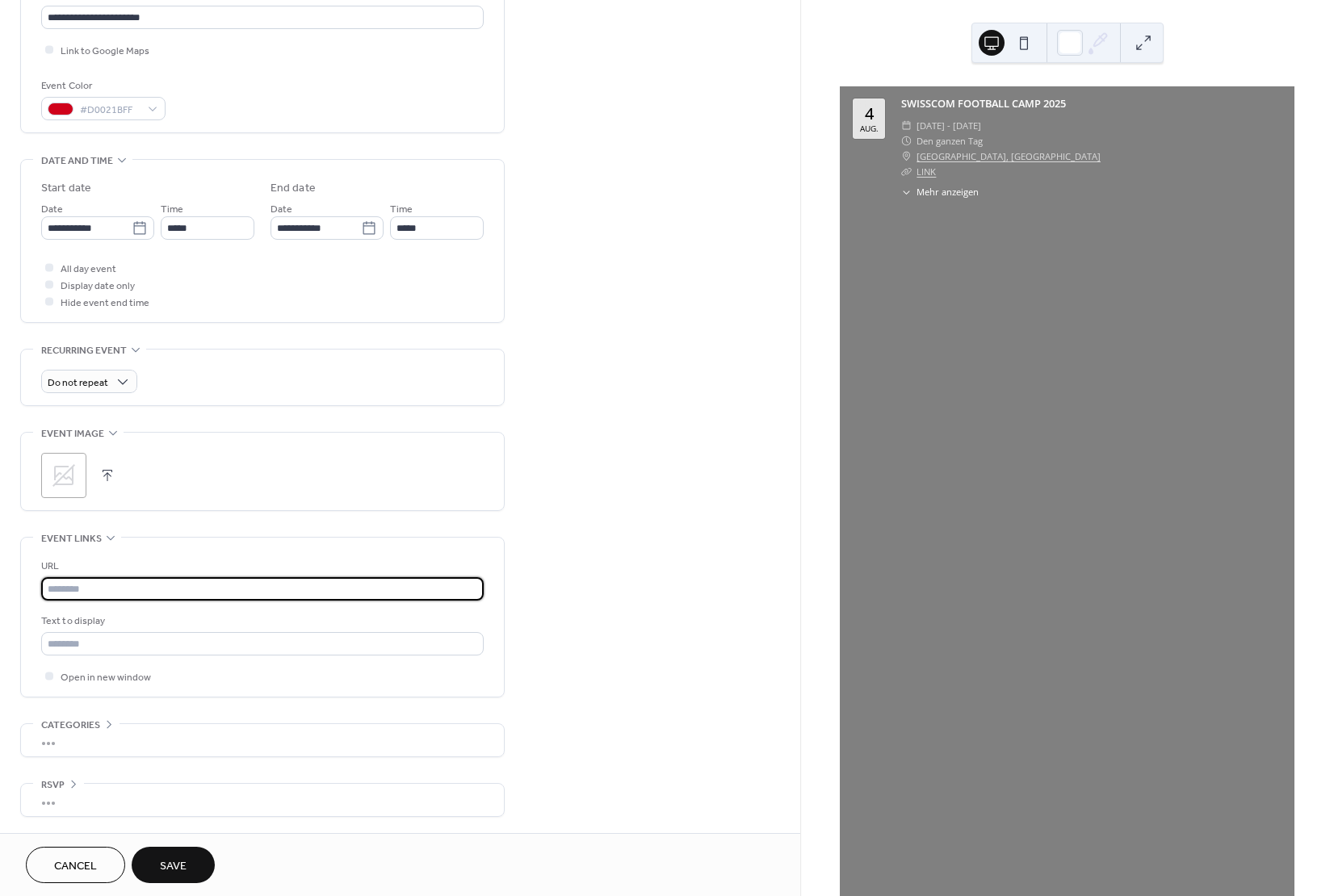 paste on "**********" 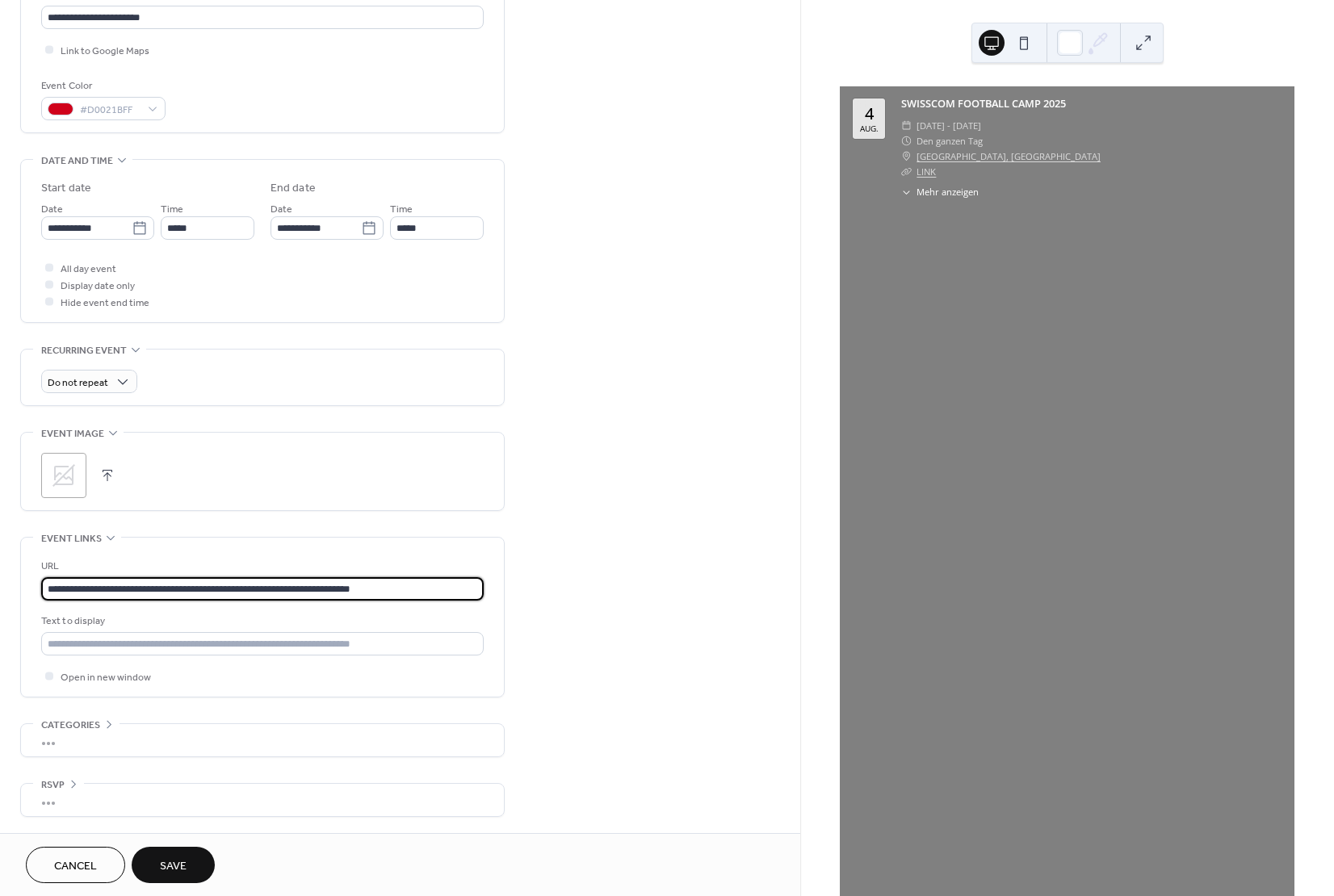 type on "**********" 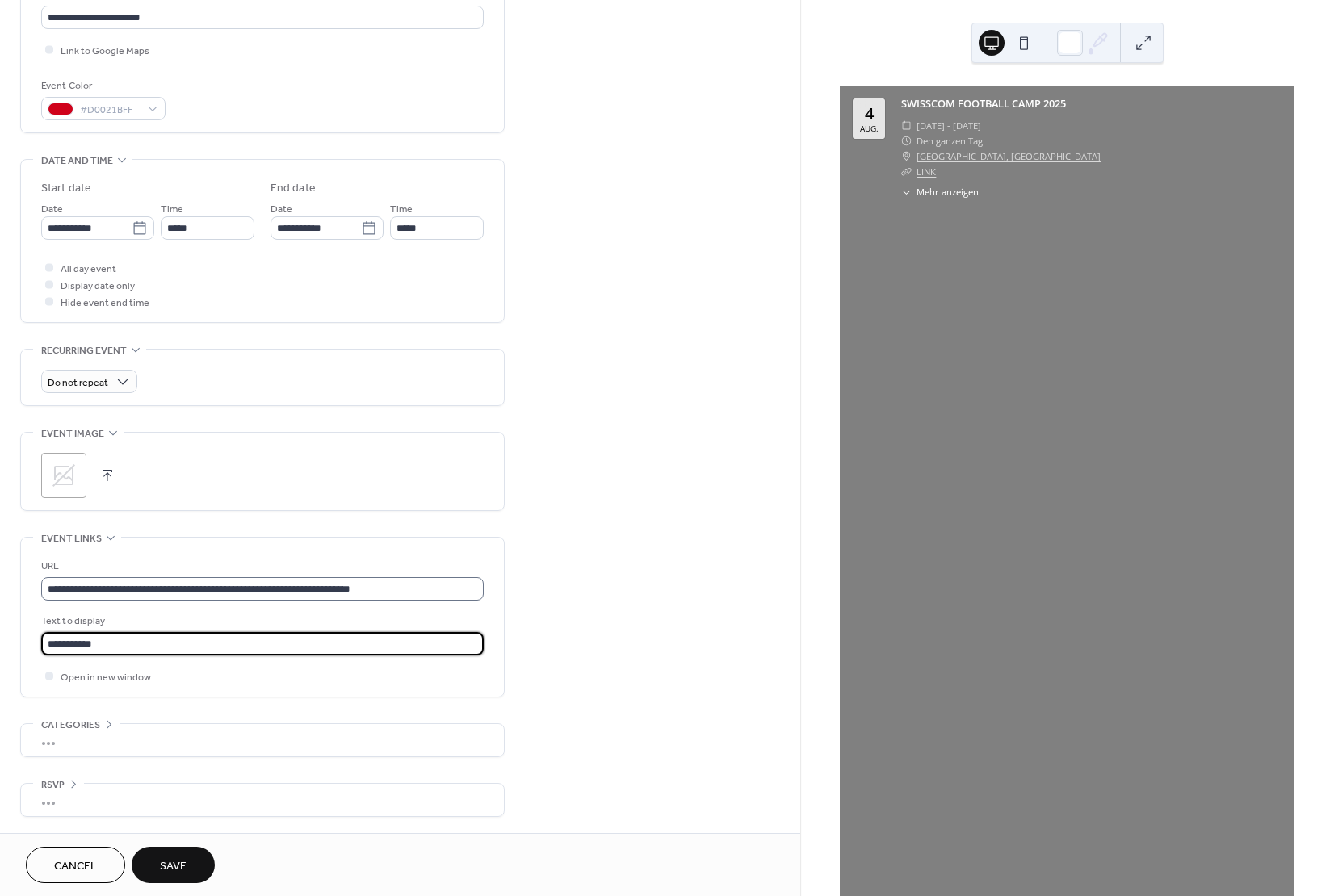 type on "**********" 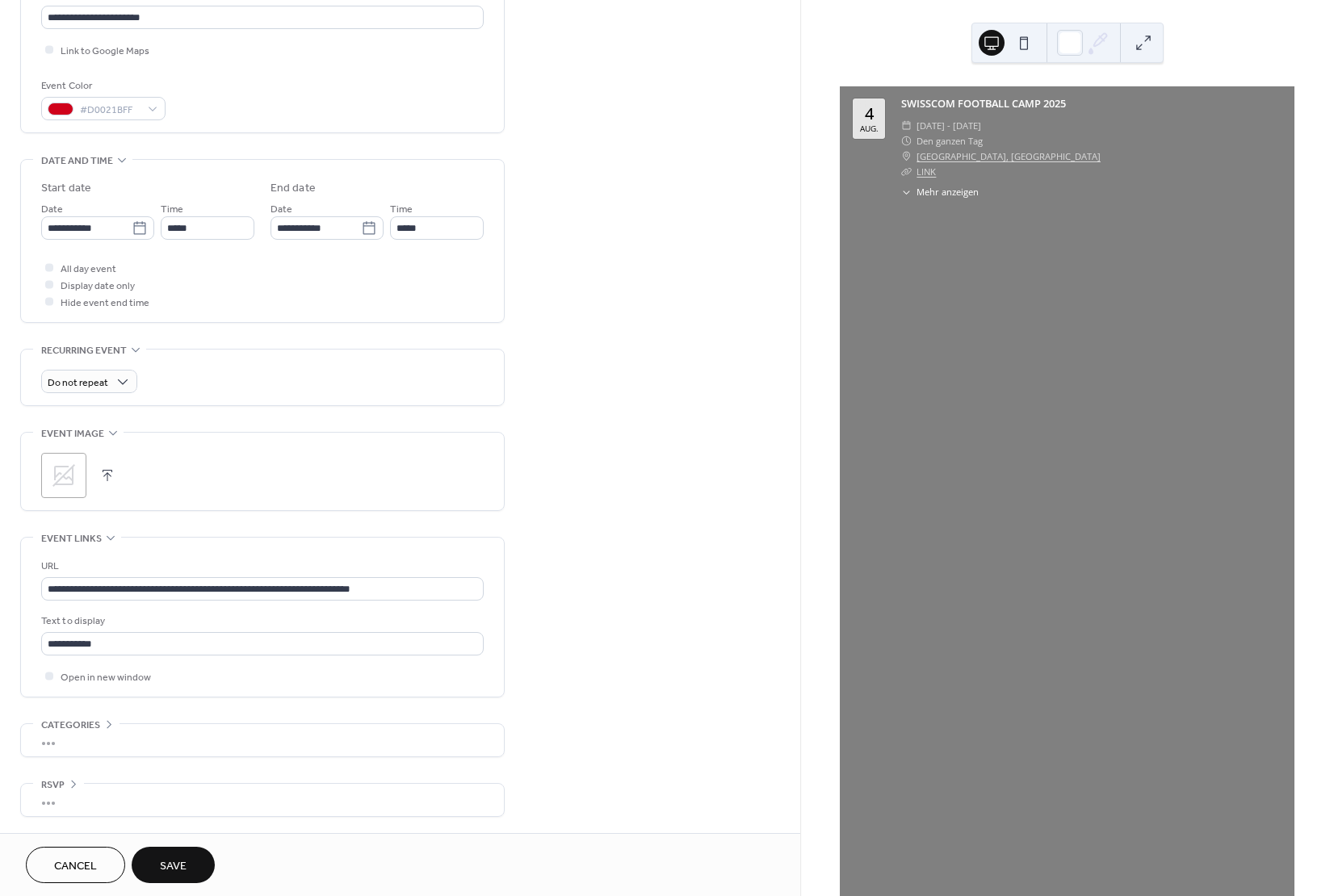 click on "Save" at bounding box center (173, 866) 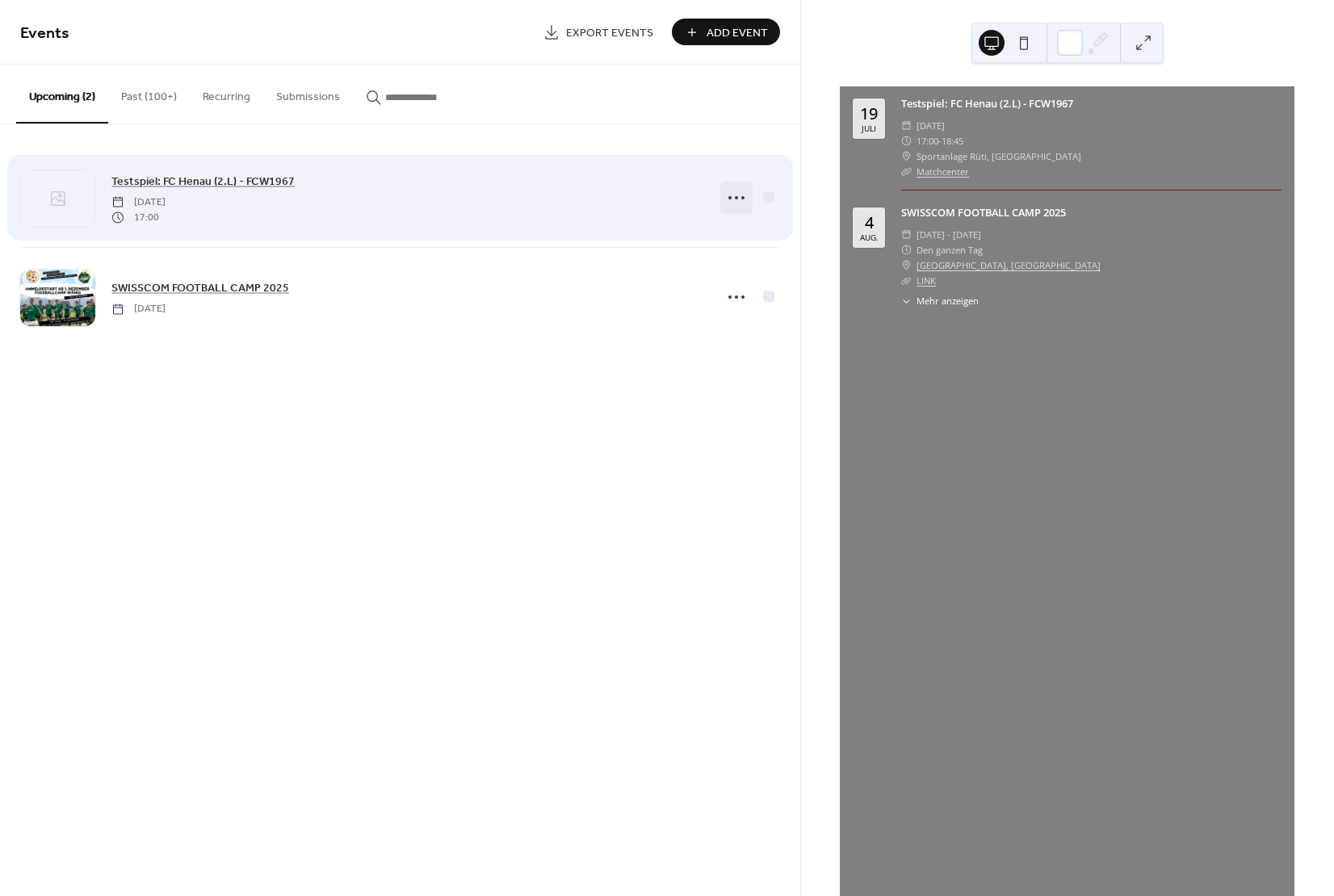 click 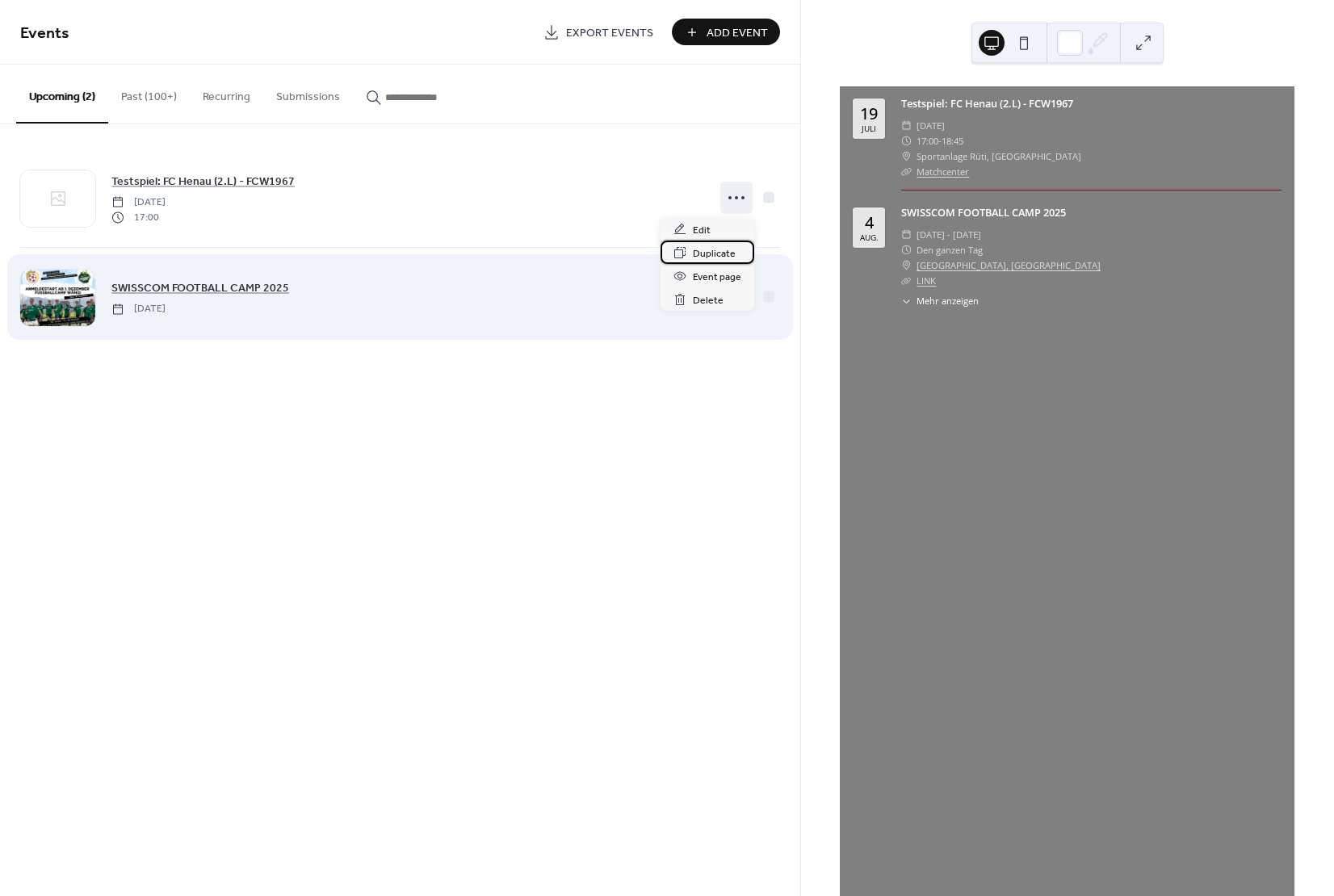 click on "Duplicate" at bounding box center (714, 253) 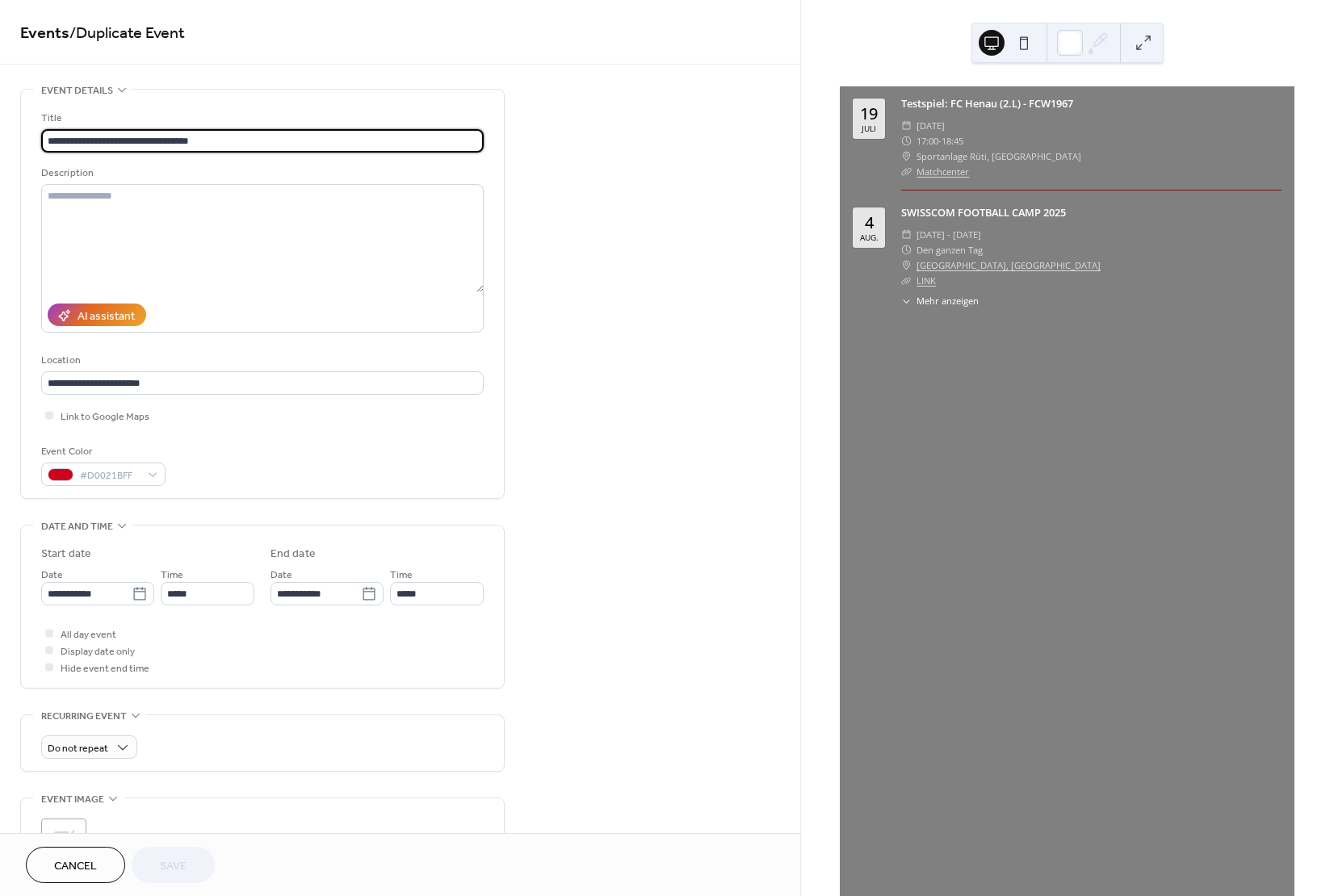 click on "**********" at bounding box center (262, 140) 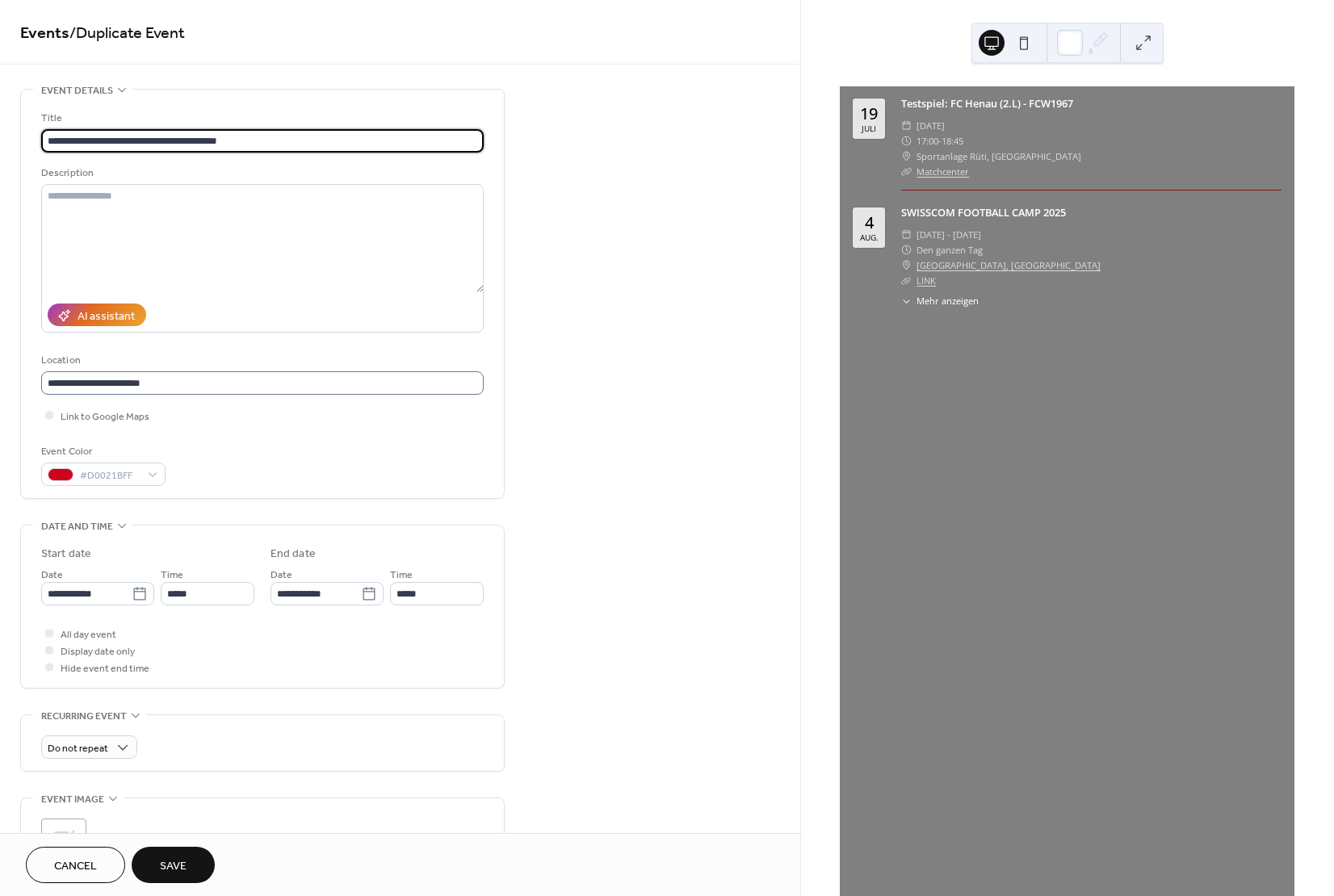 type on "**********" 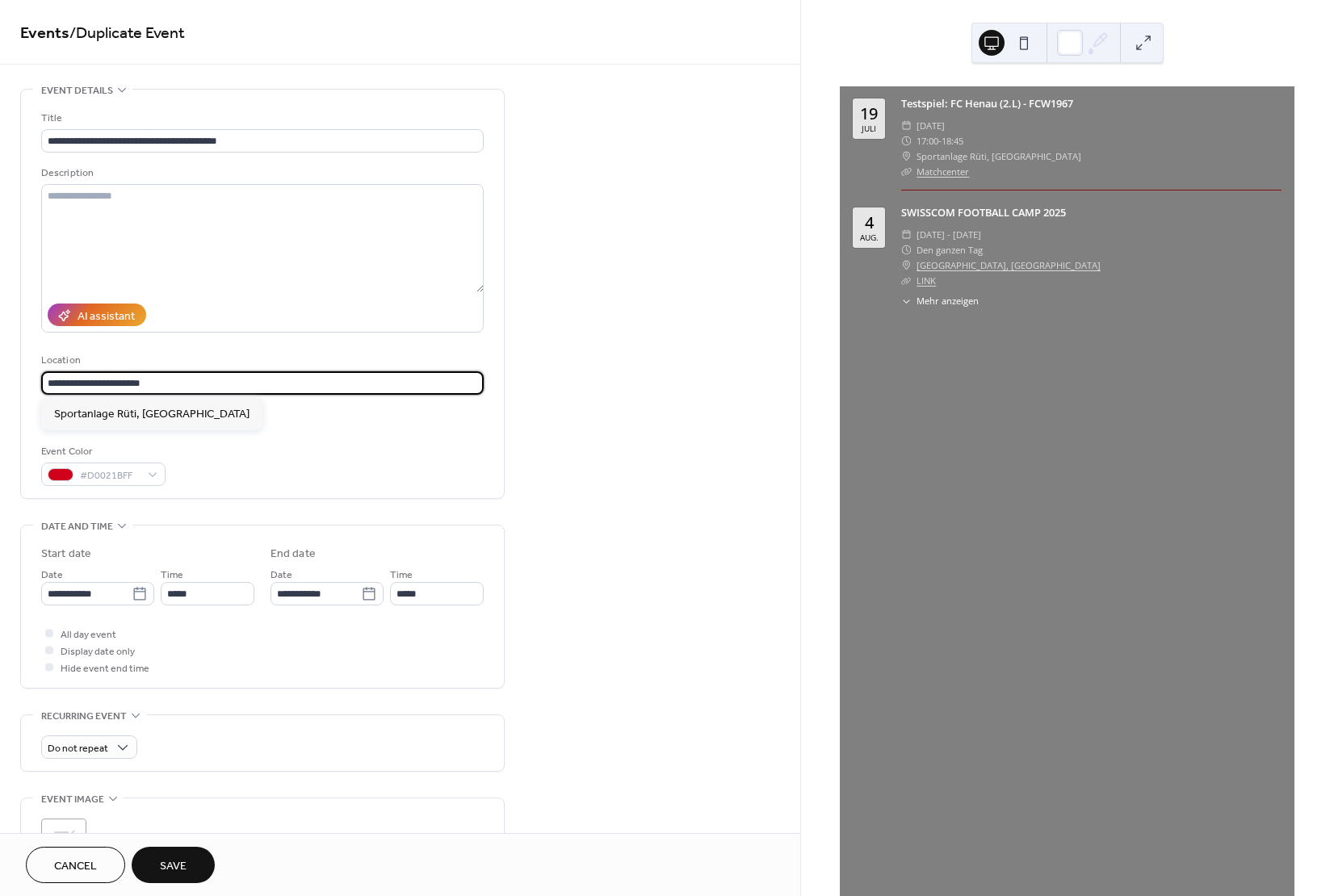 click on "**********" at bounding box center [262, 383] 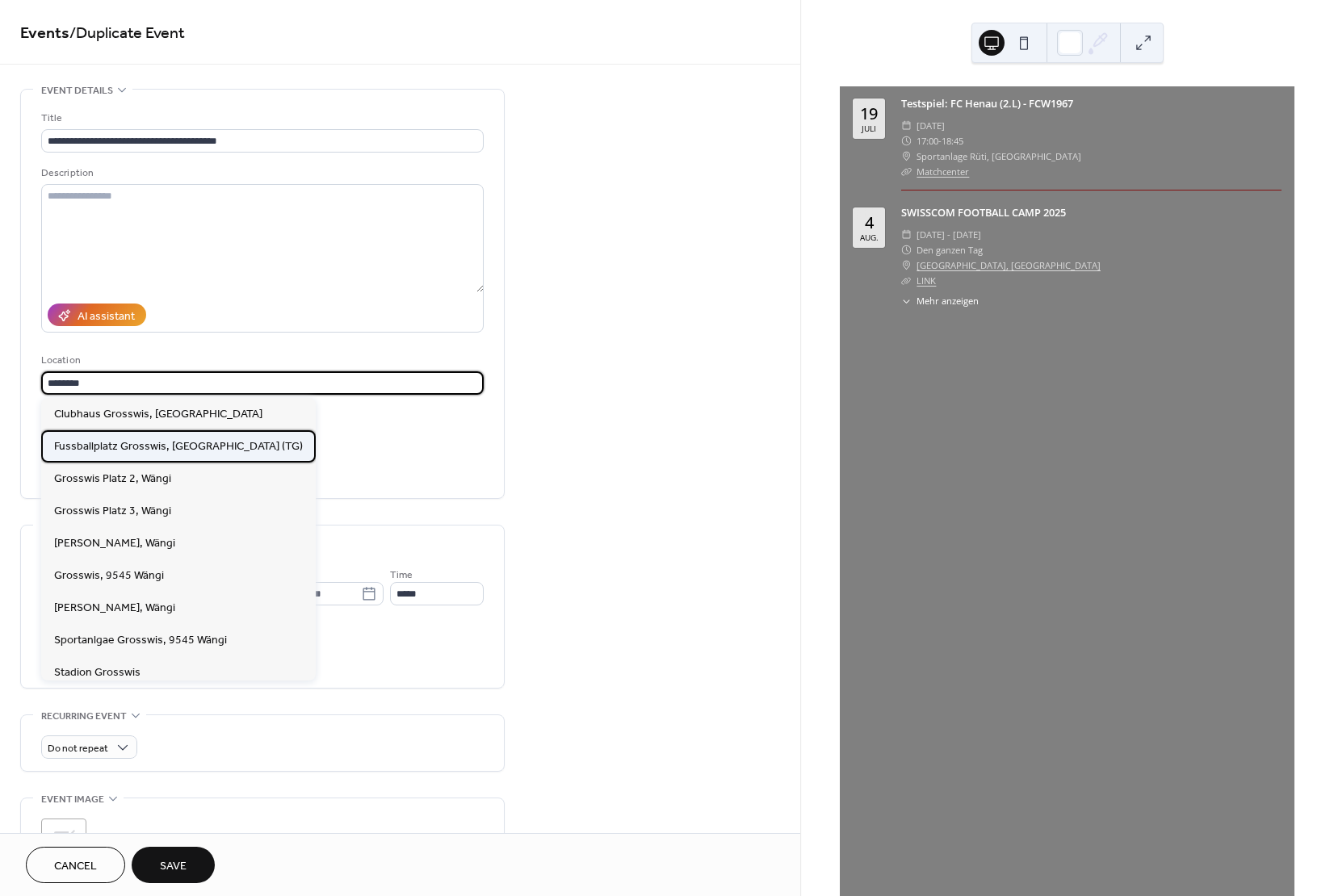 click on "Fussballplatz Grosswis, [GEOGRAPHIC_DATA] (TG)" at bounding box center (178, 446) 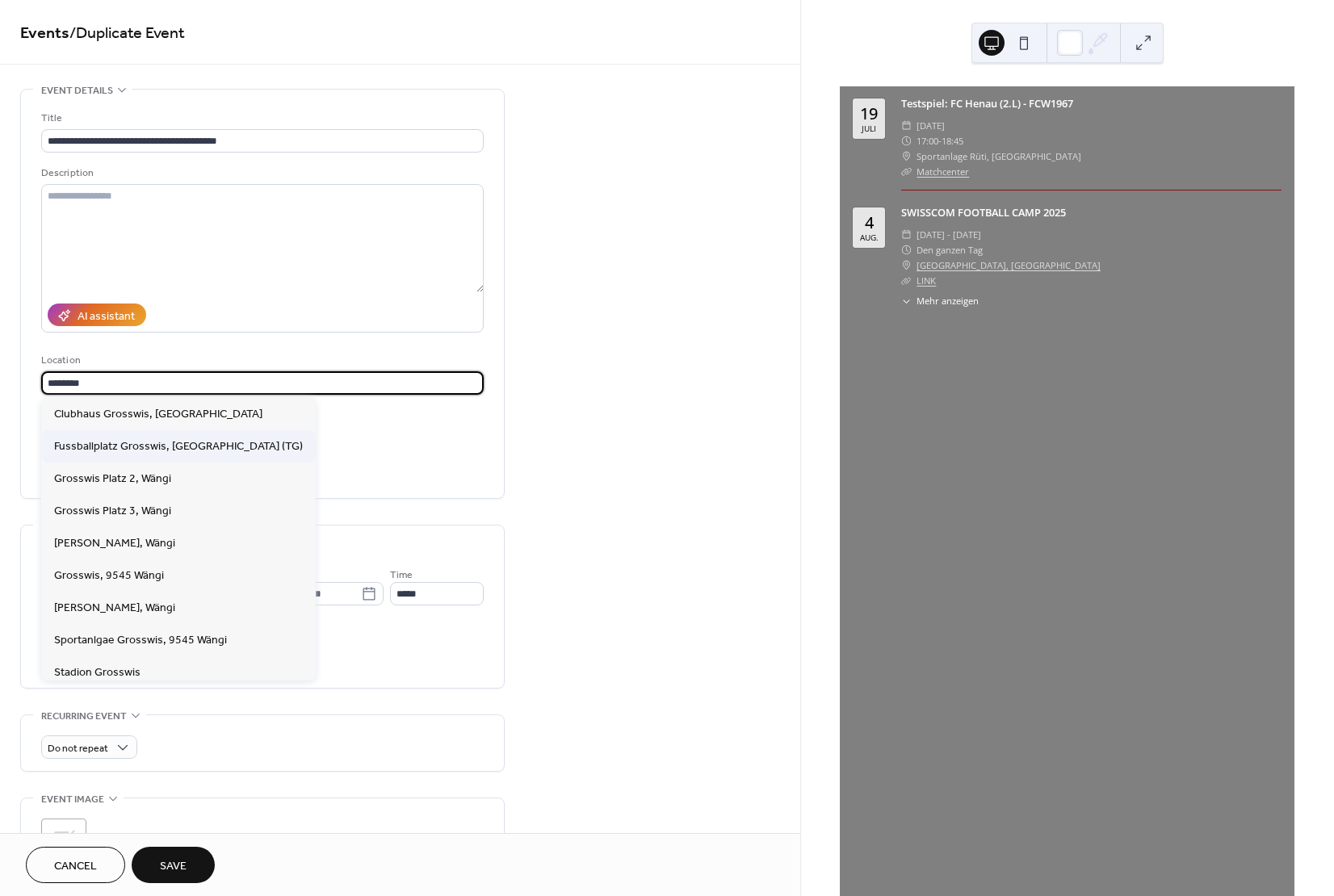 type on "**********" 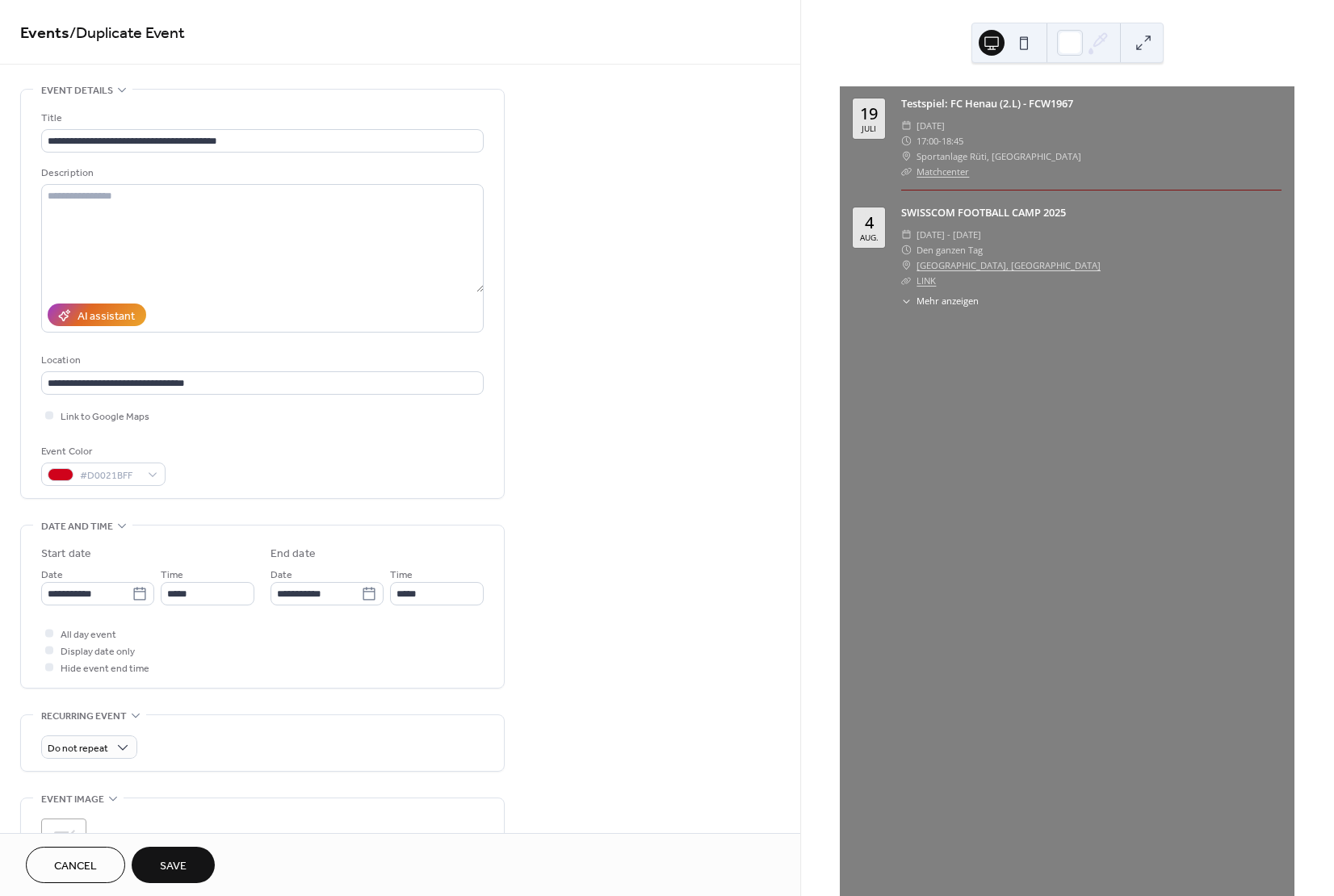 click on "**********" at bounding box center (262, 298) 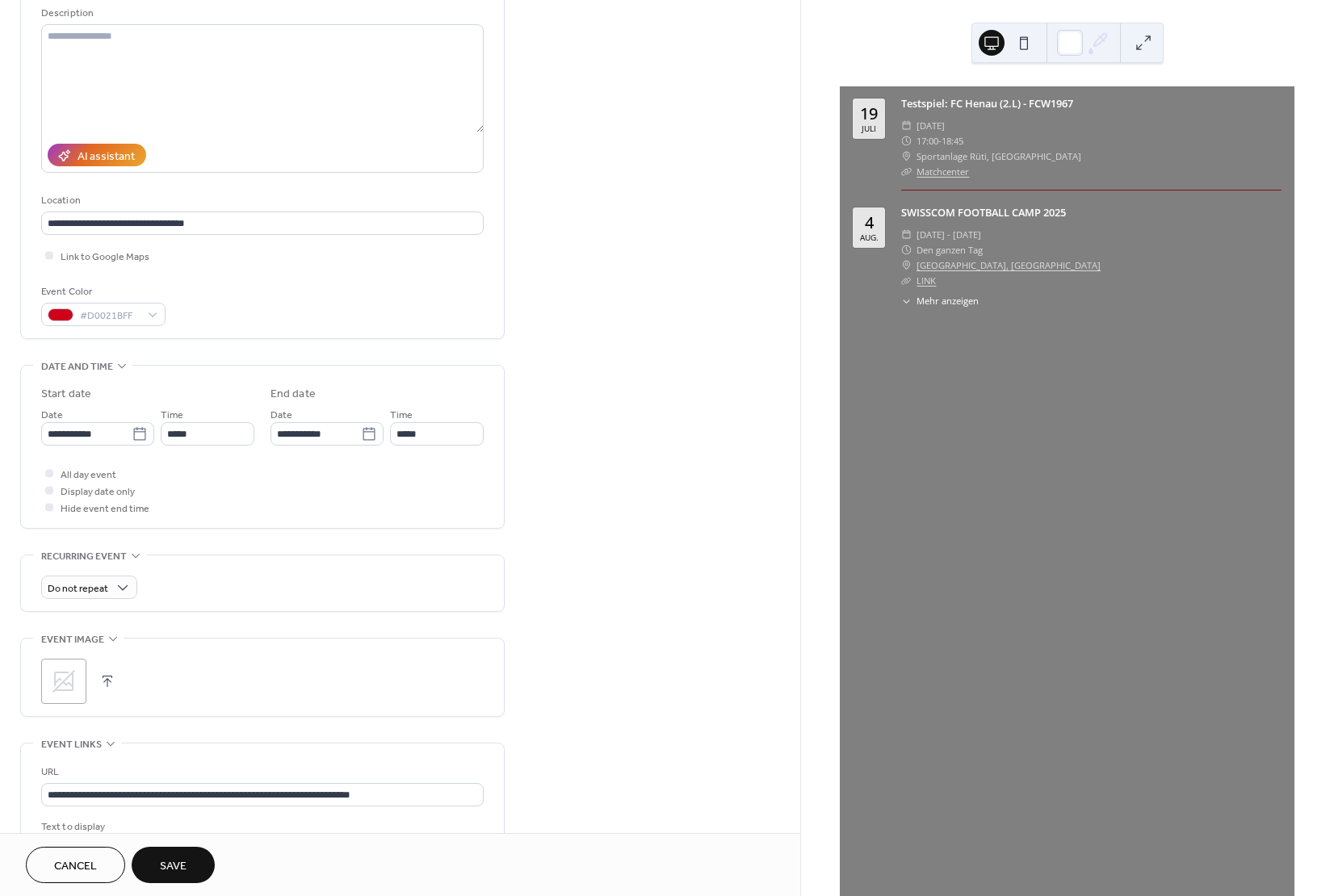 scroll, scrollTop: 161, scrollLeft: 0, axis: vertical 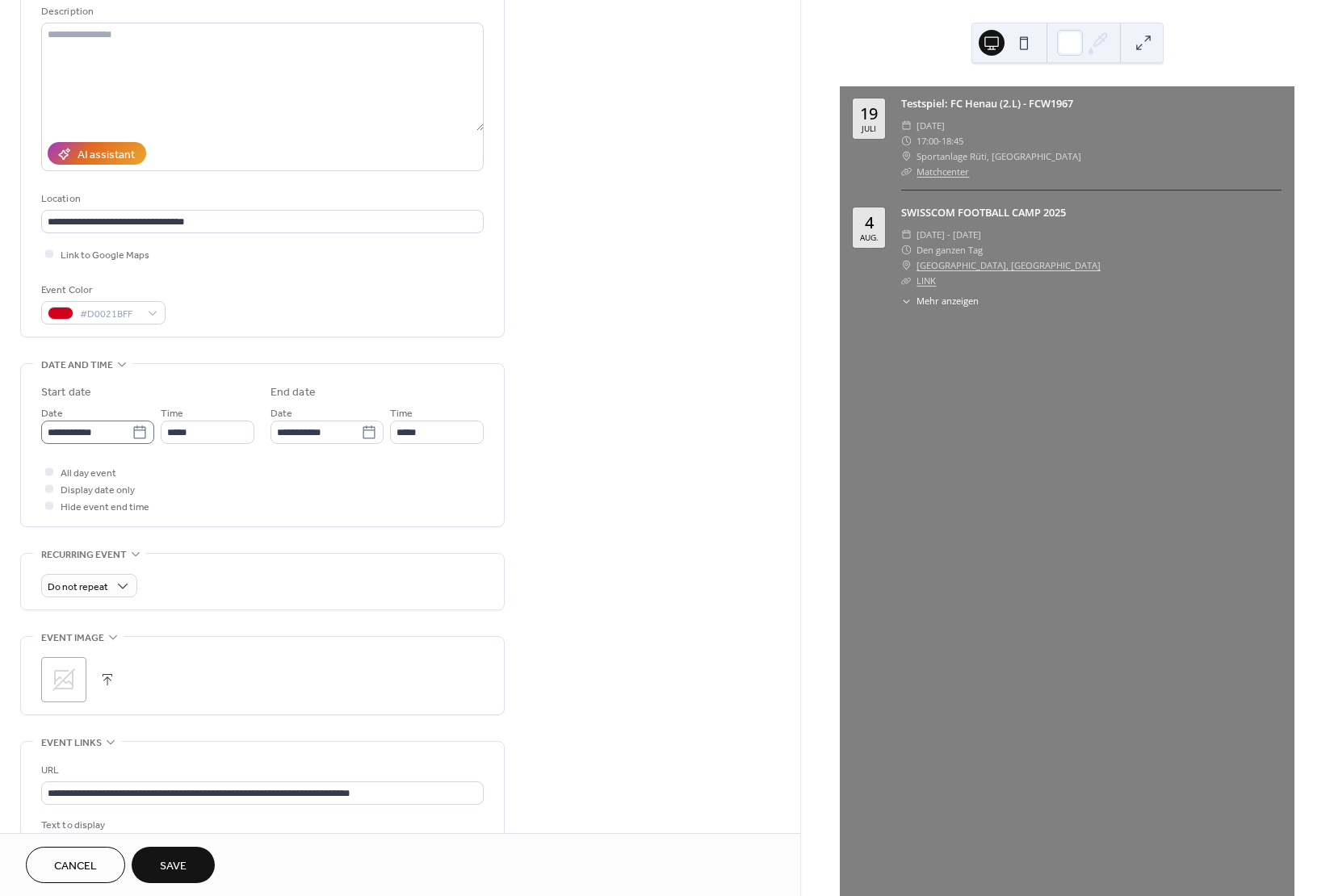 click 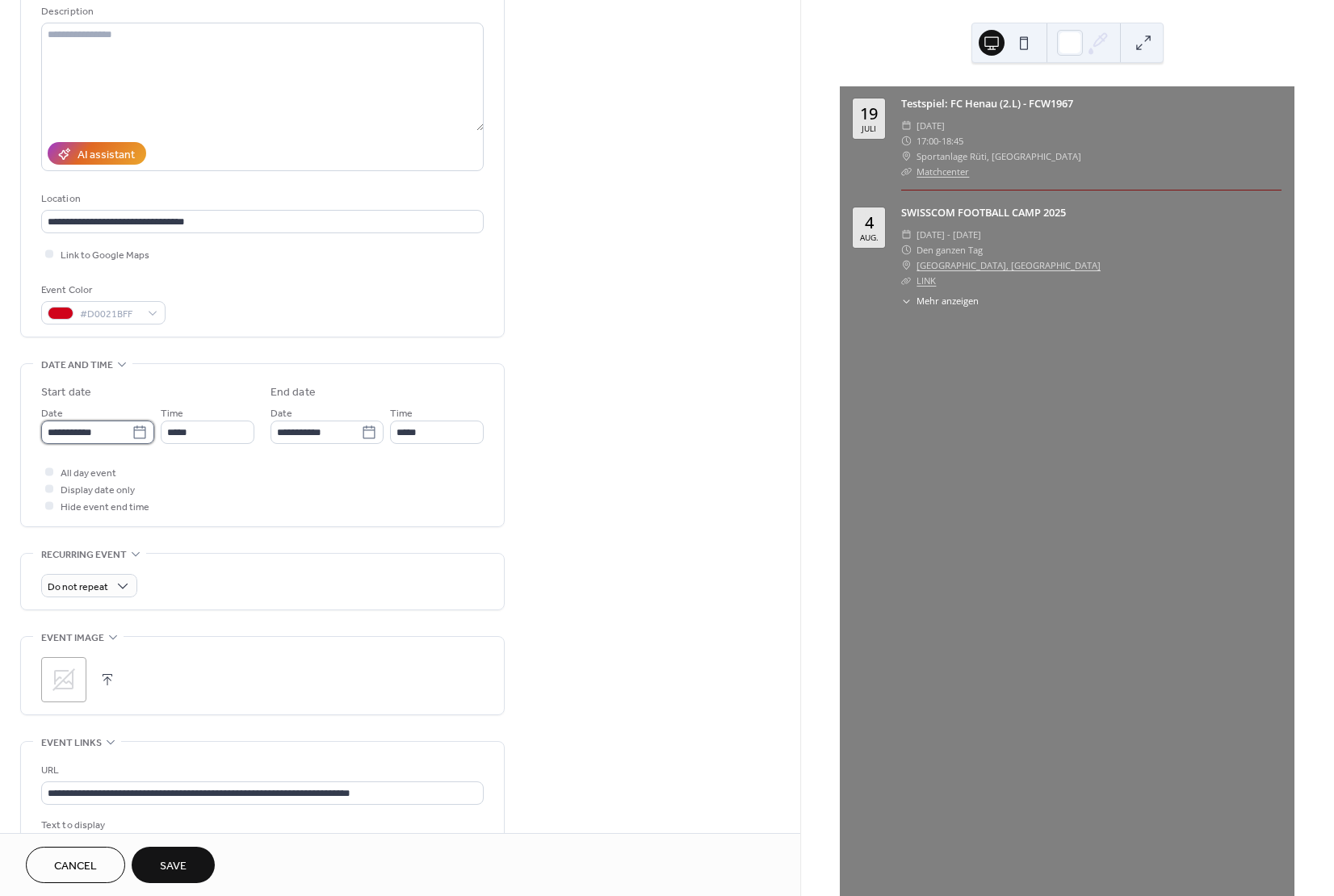 click on "**********" at bounding box center (86, 432) 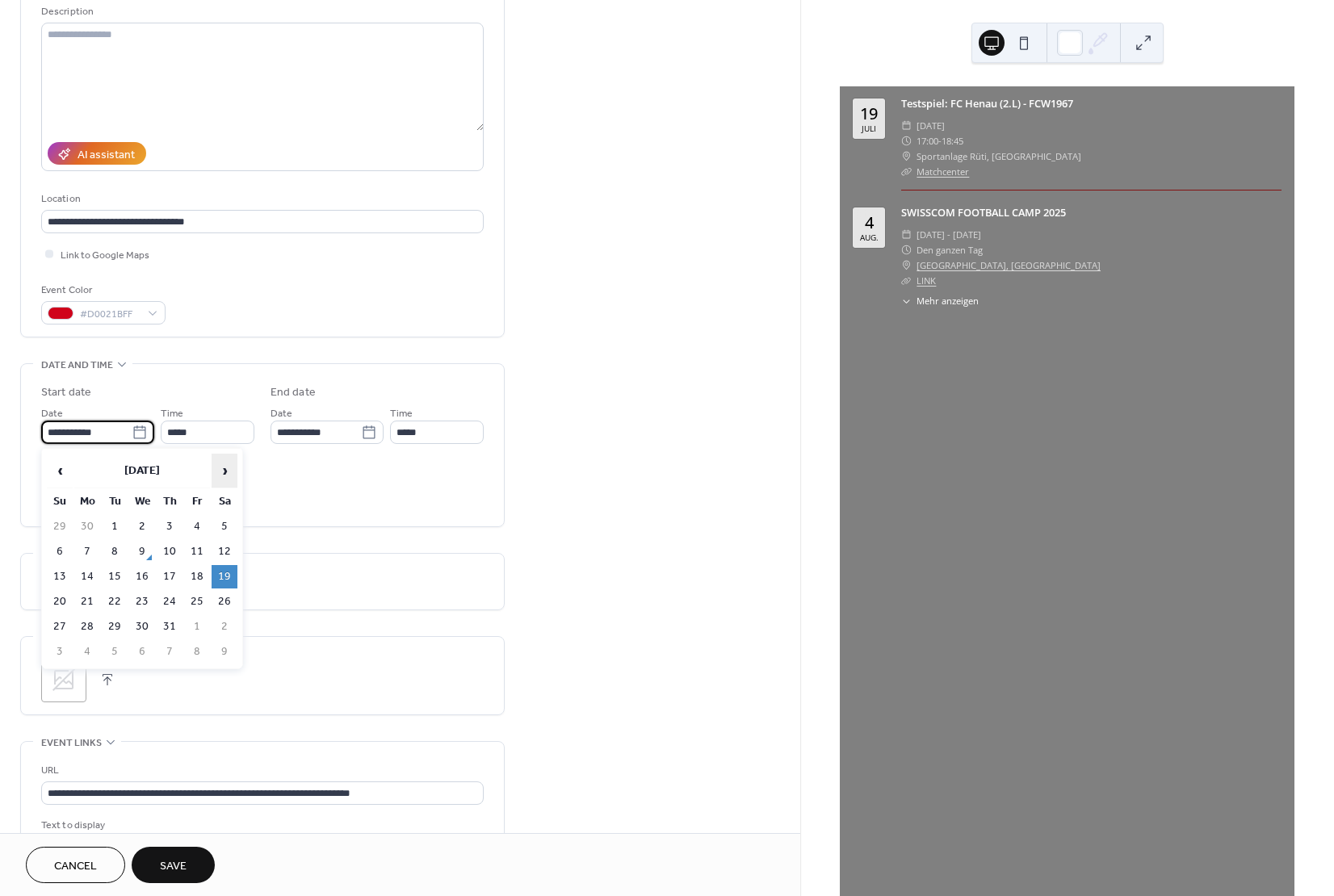 click on "›" at bounding box center (224, 471) 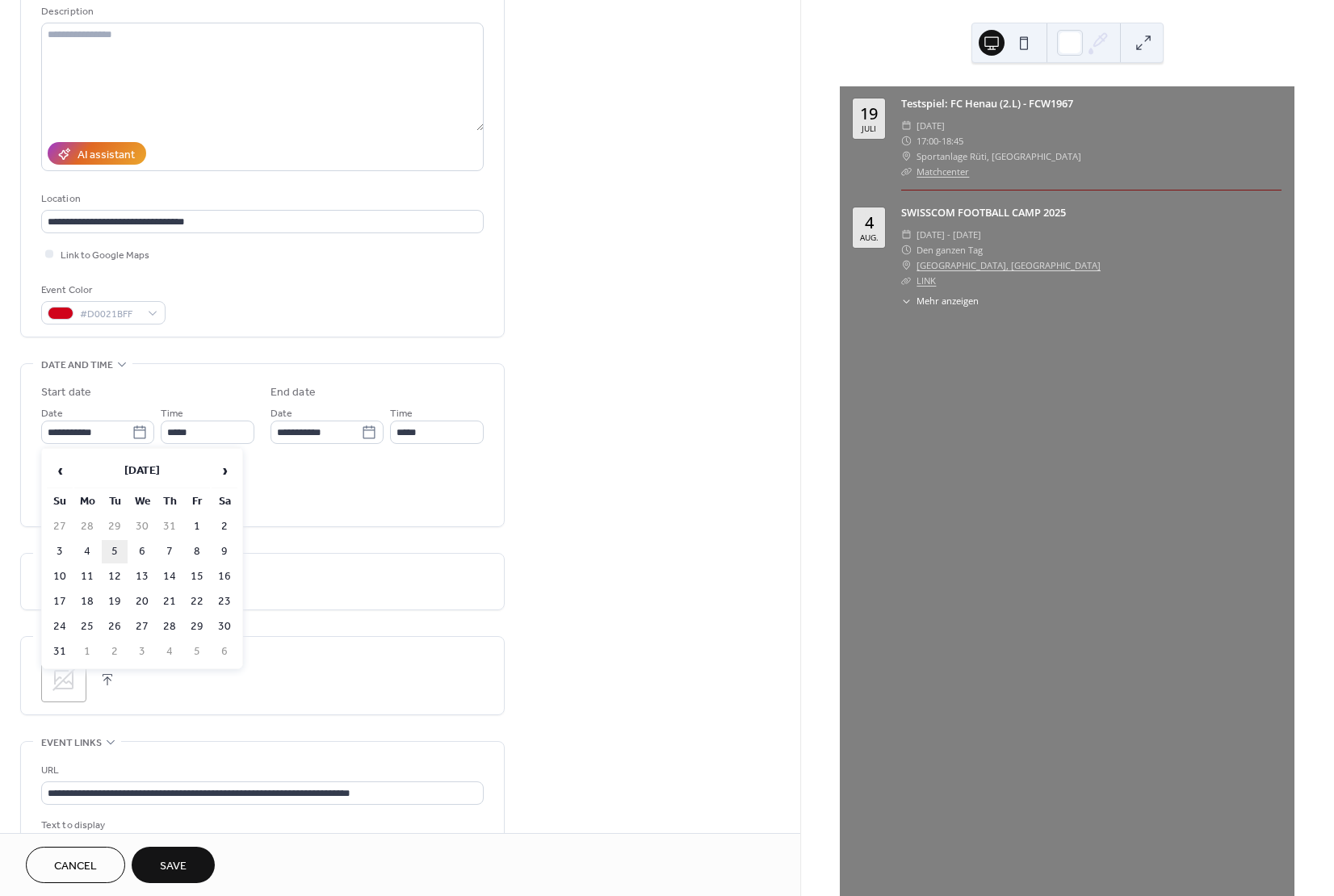 click on "5" at bounding box center (115, 551) 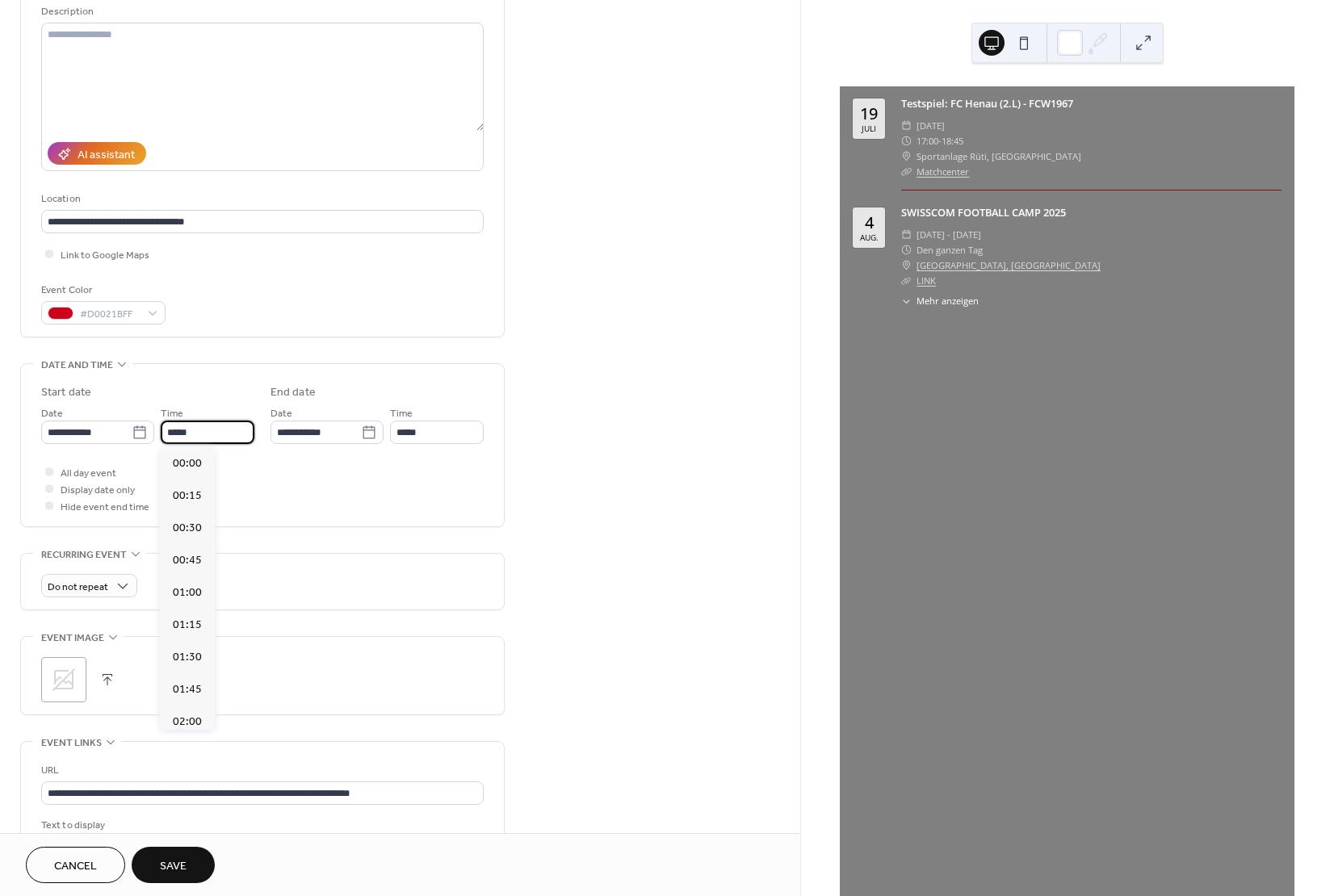 click on "*****" at bounding box center (208, 432) 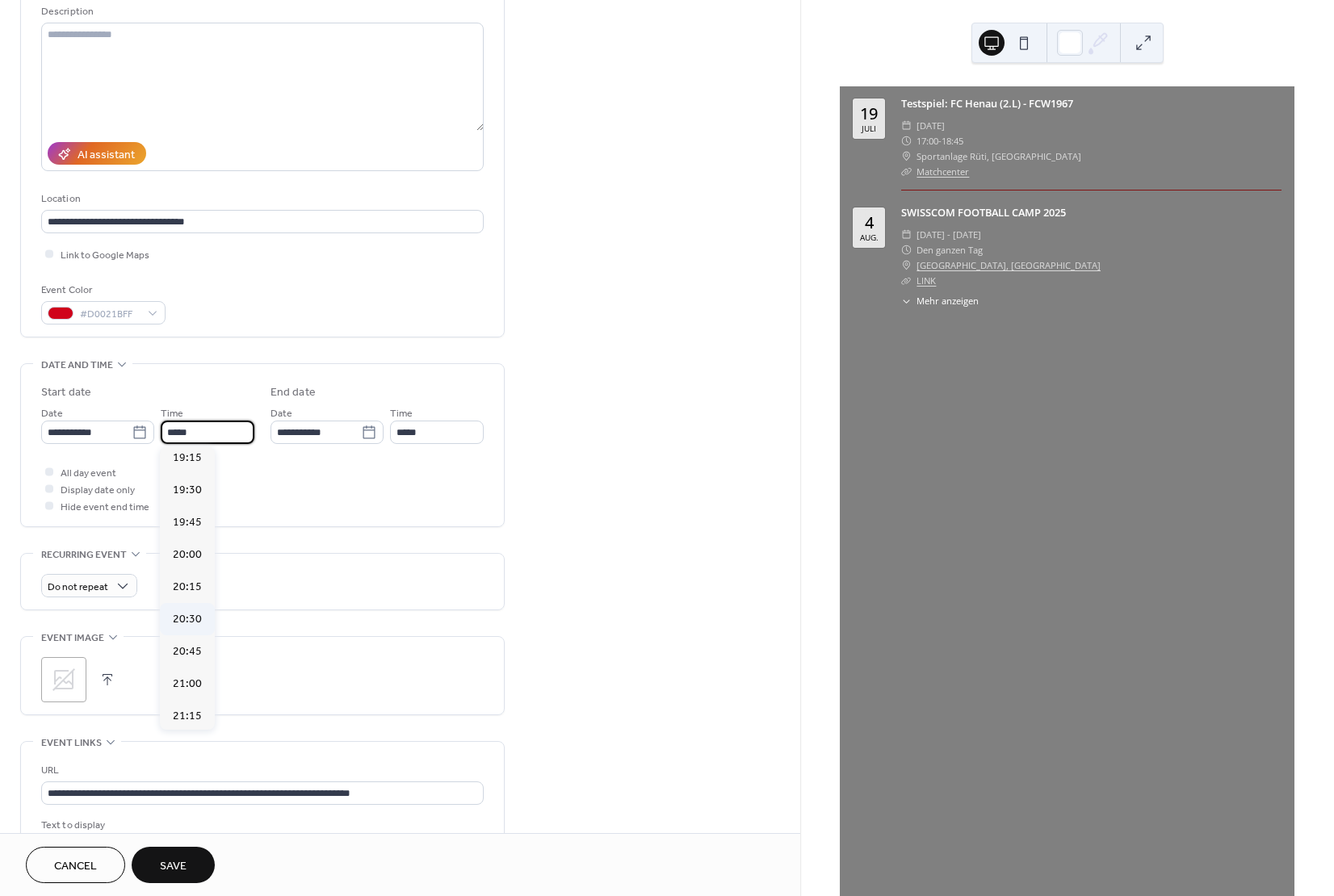 scroll, scrollTop: 2493, scrollLeft: 0, axis: vertical 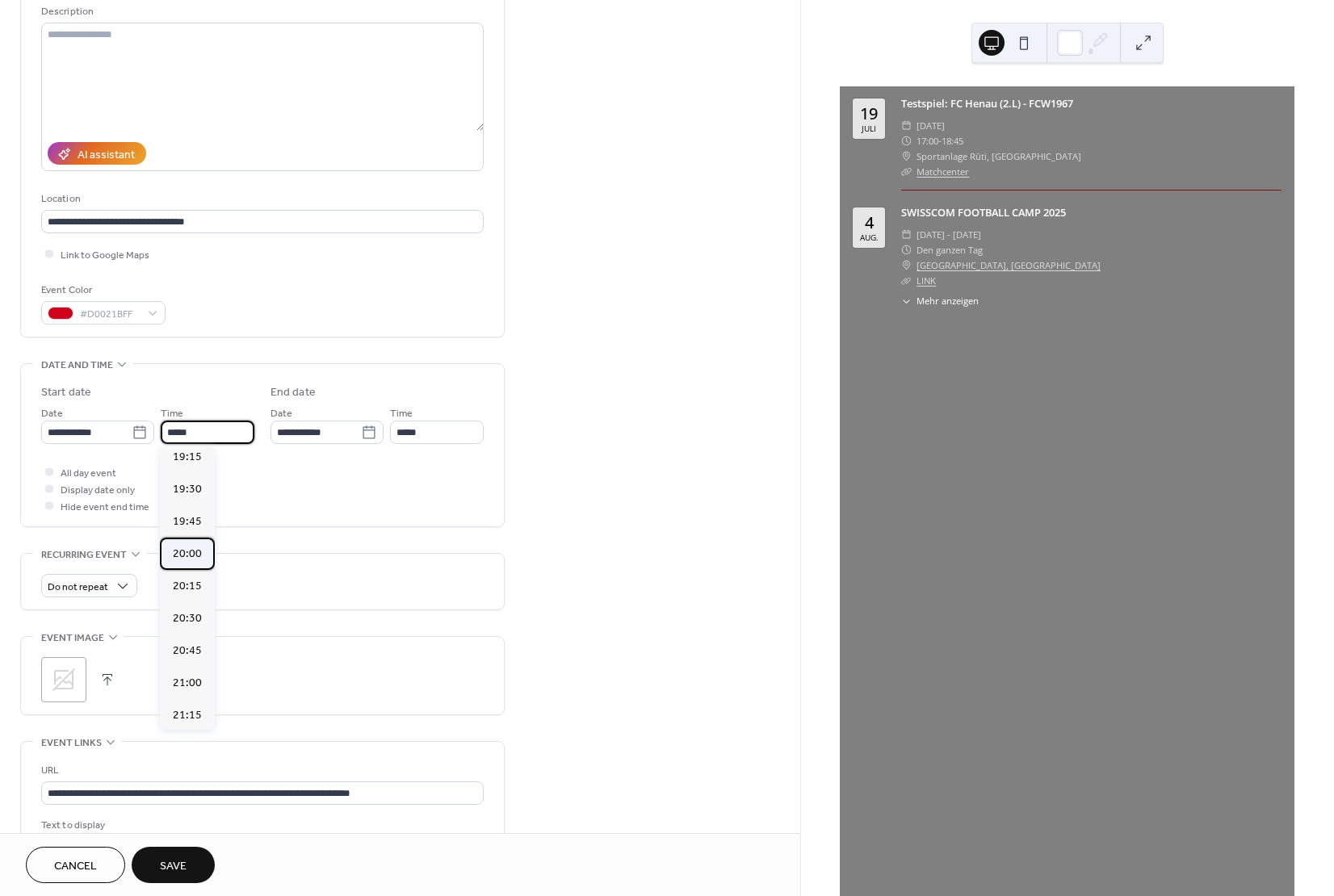 click on "20:00" at bounding box center [187, 554] 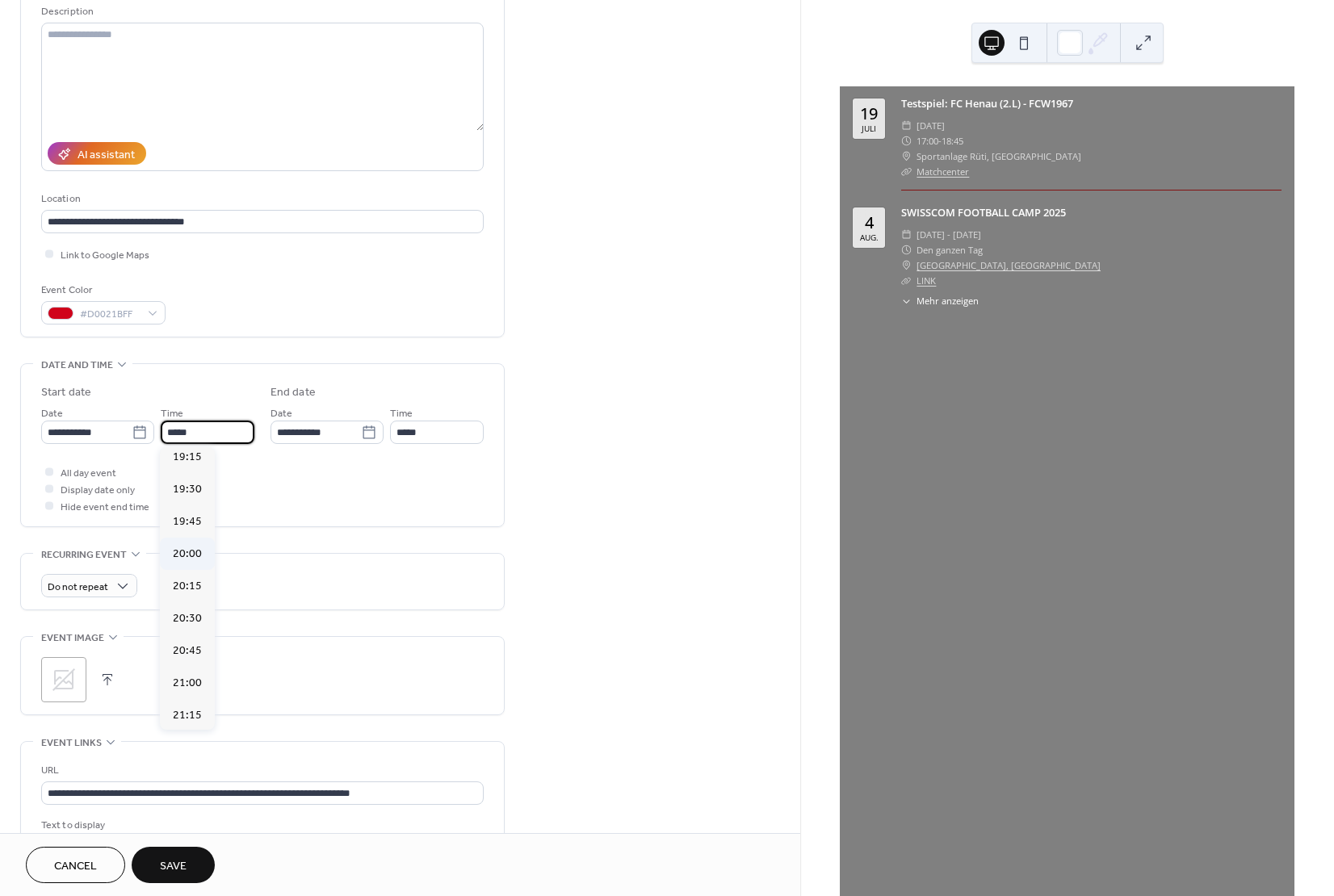 type on "*****" 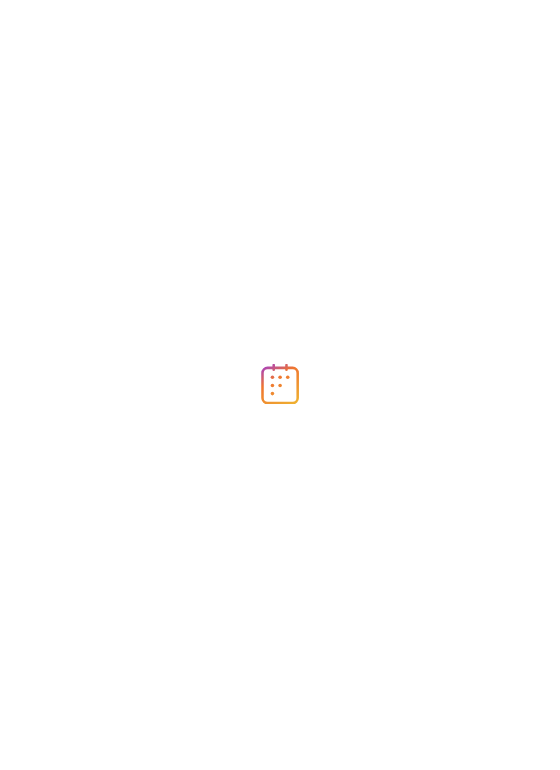 scroll, scrollTop: 0, scrollLeft: 0, axis: both 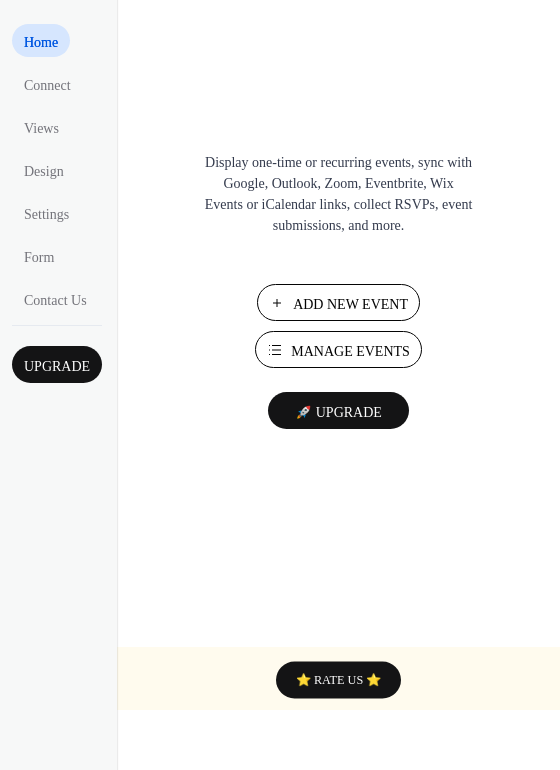 click on "Add New Event" at bounding box center [350, 304] 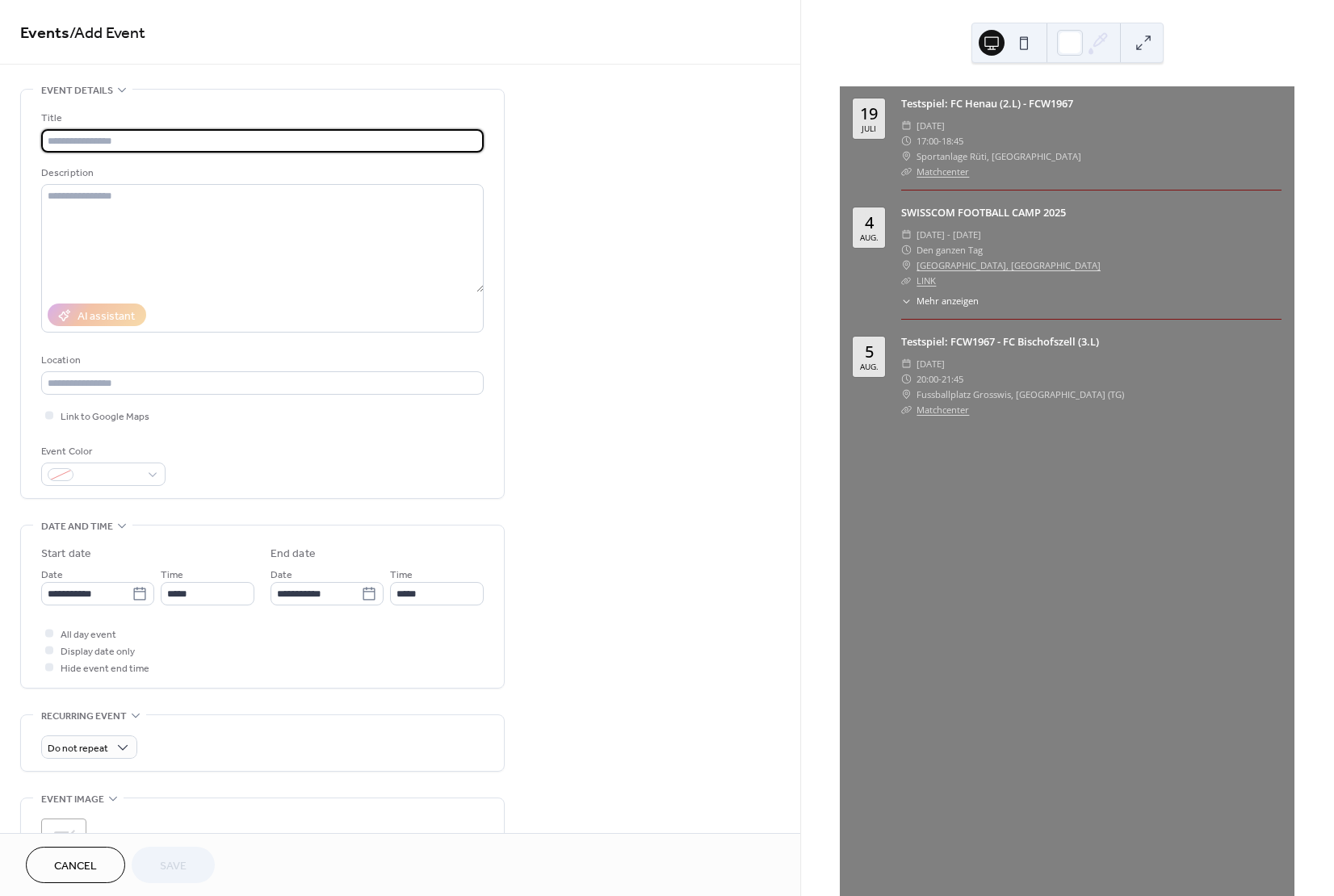 scroll, scrollTop: 0, scrollLeft: 0, axis: both 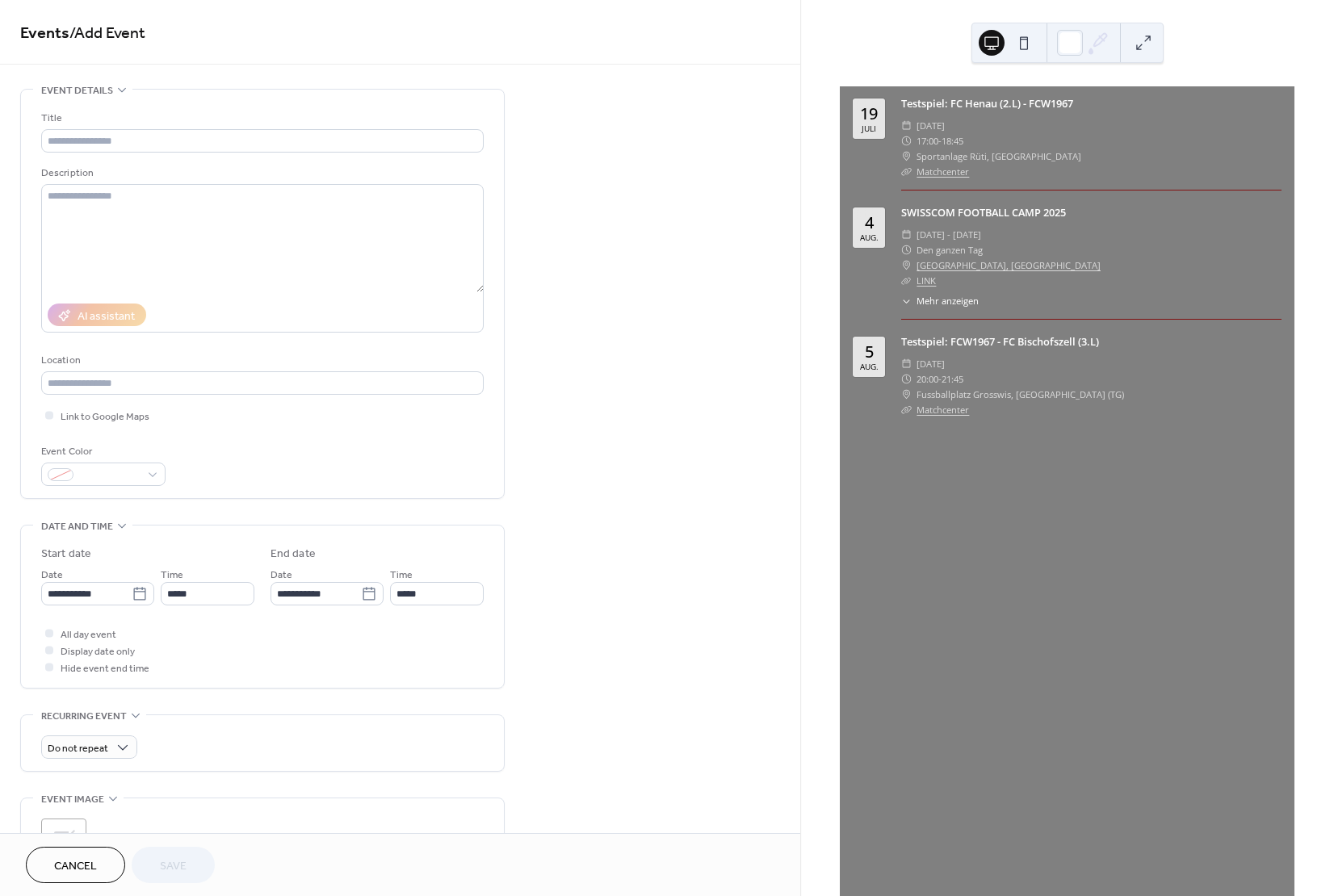 click on "​ Sportanlage Rüti, Henau" at bounding box center (1091, 156) 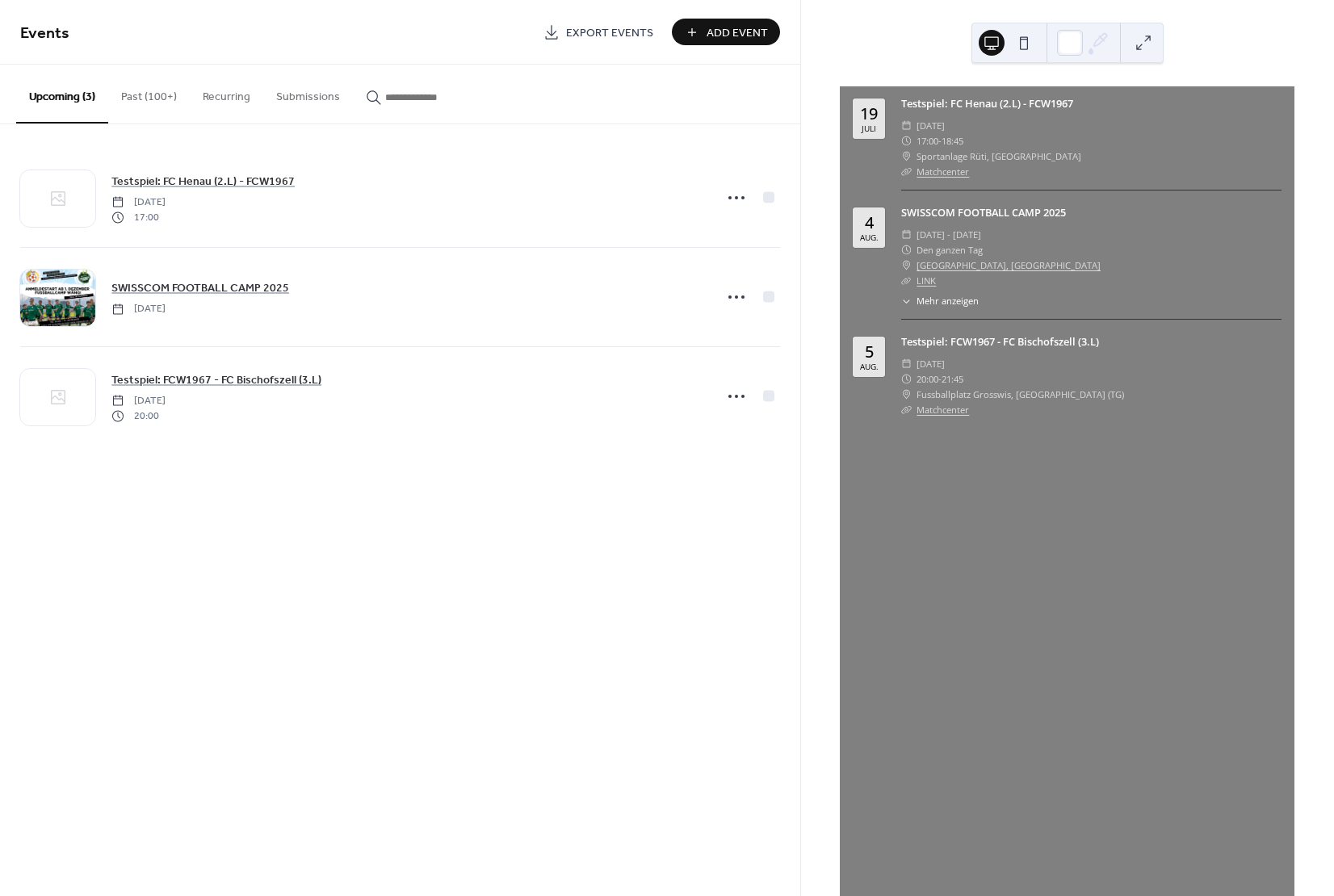 scroll, scrollTop: 0, scrollLeft: 0, axis: both 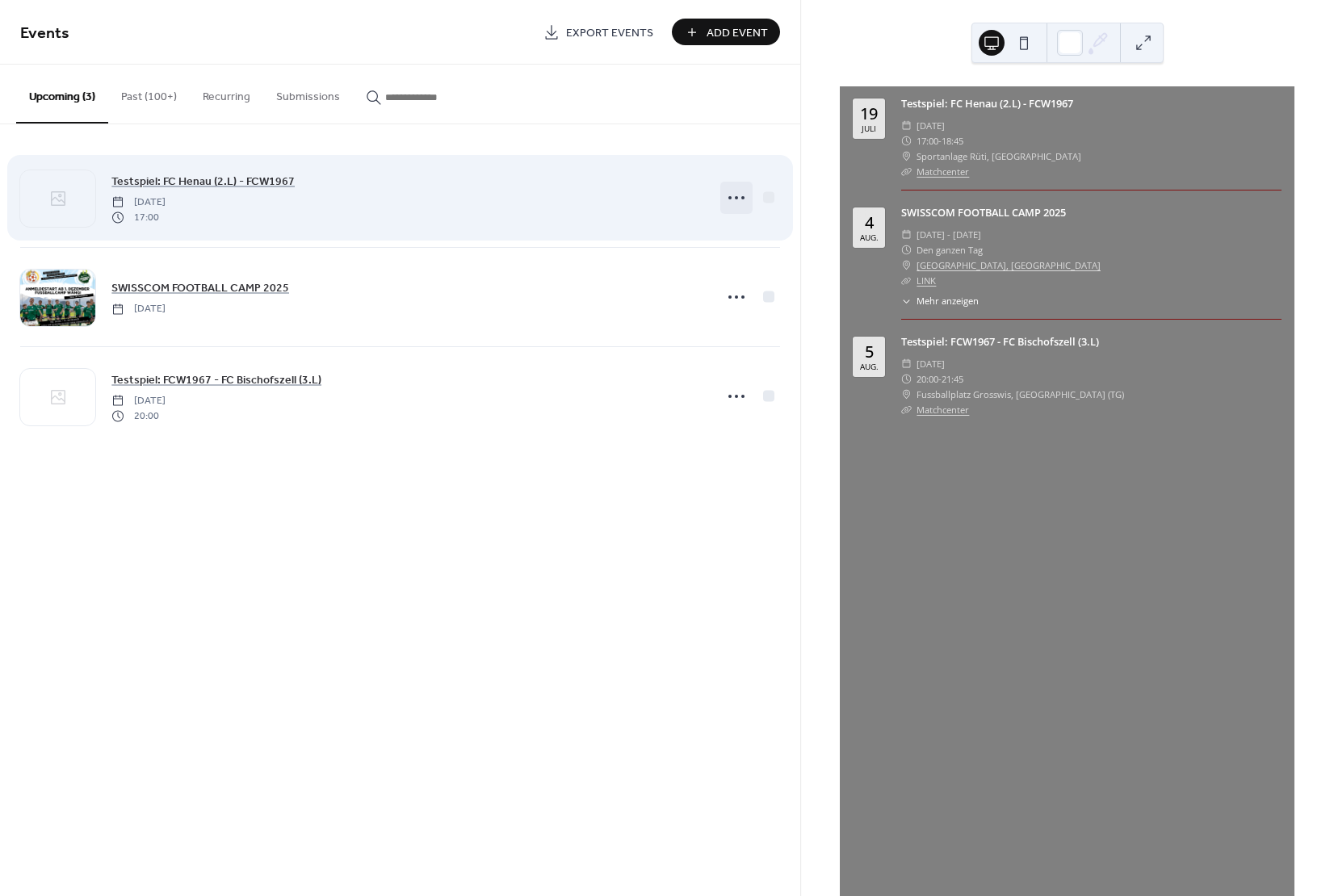 click 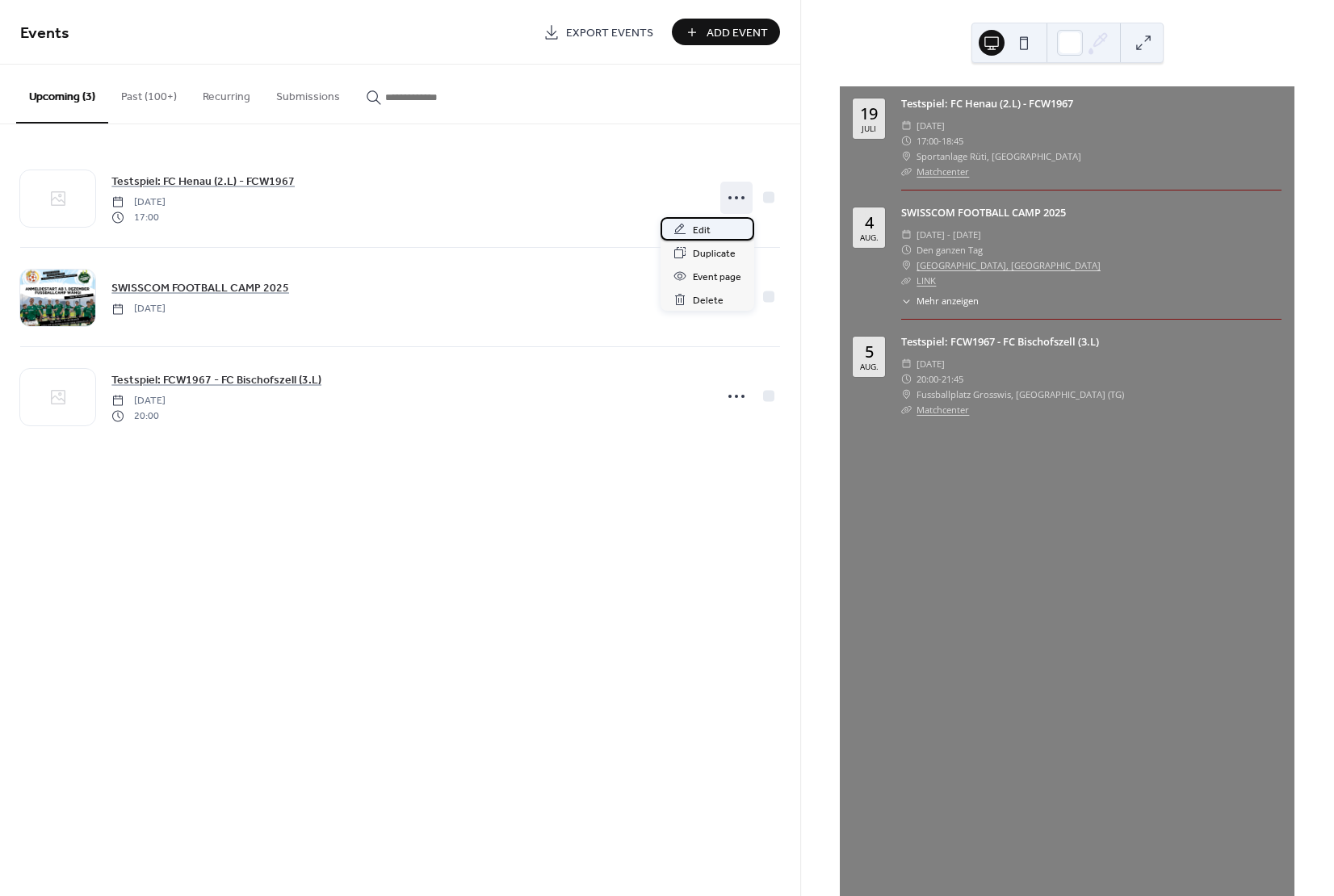 click on "Edit" at bounding box center (707, 228) 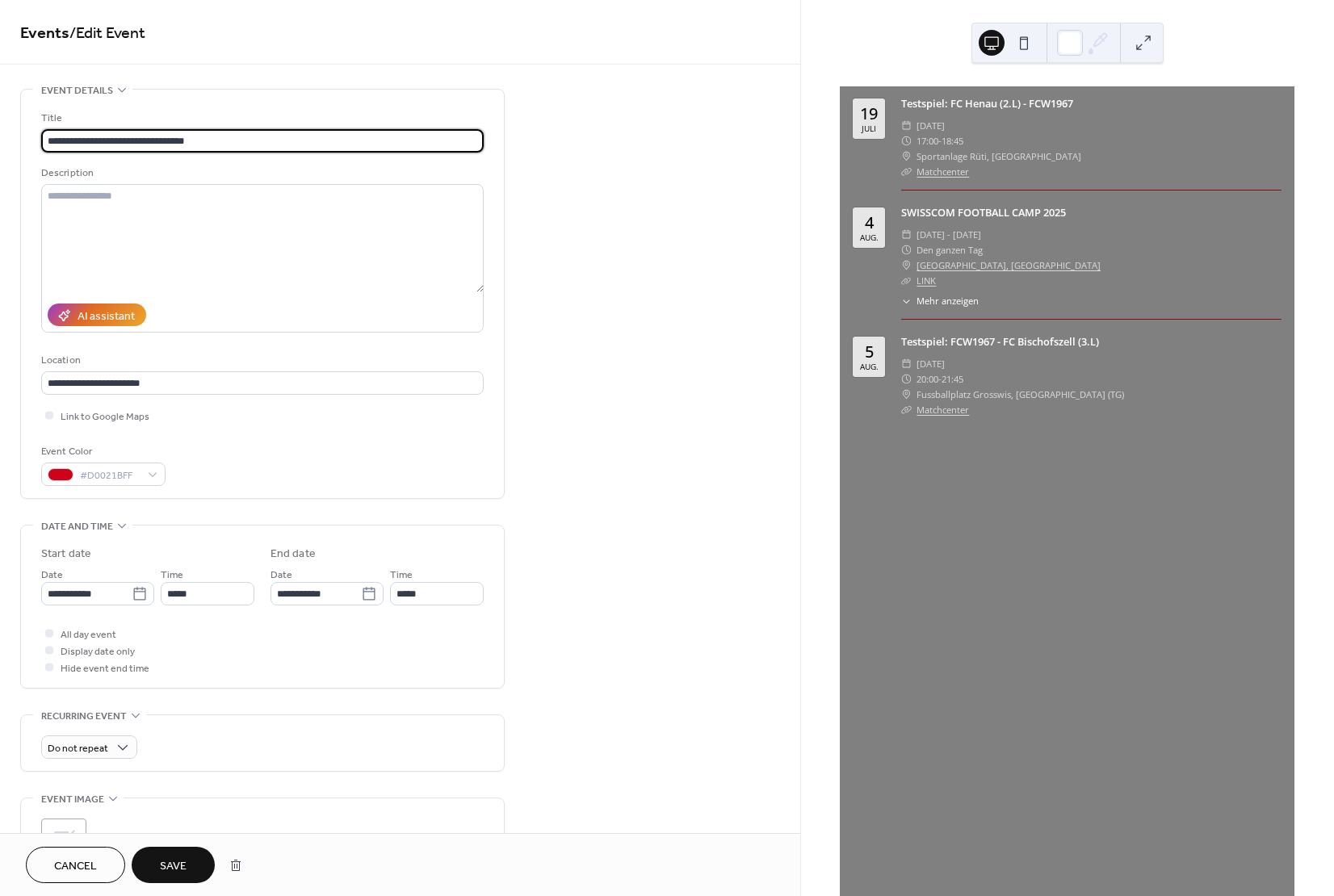 type on "**********" 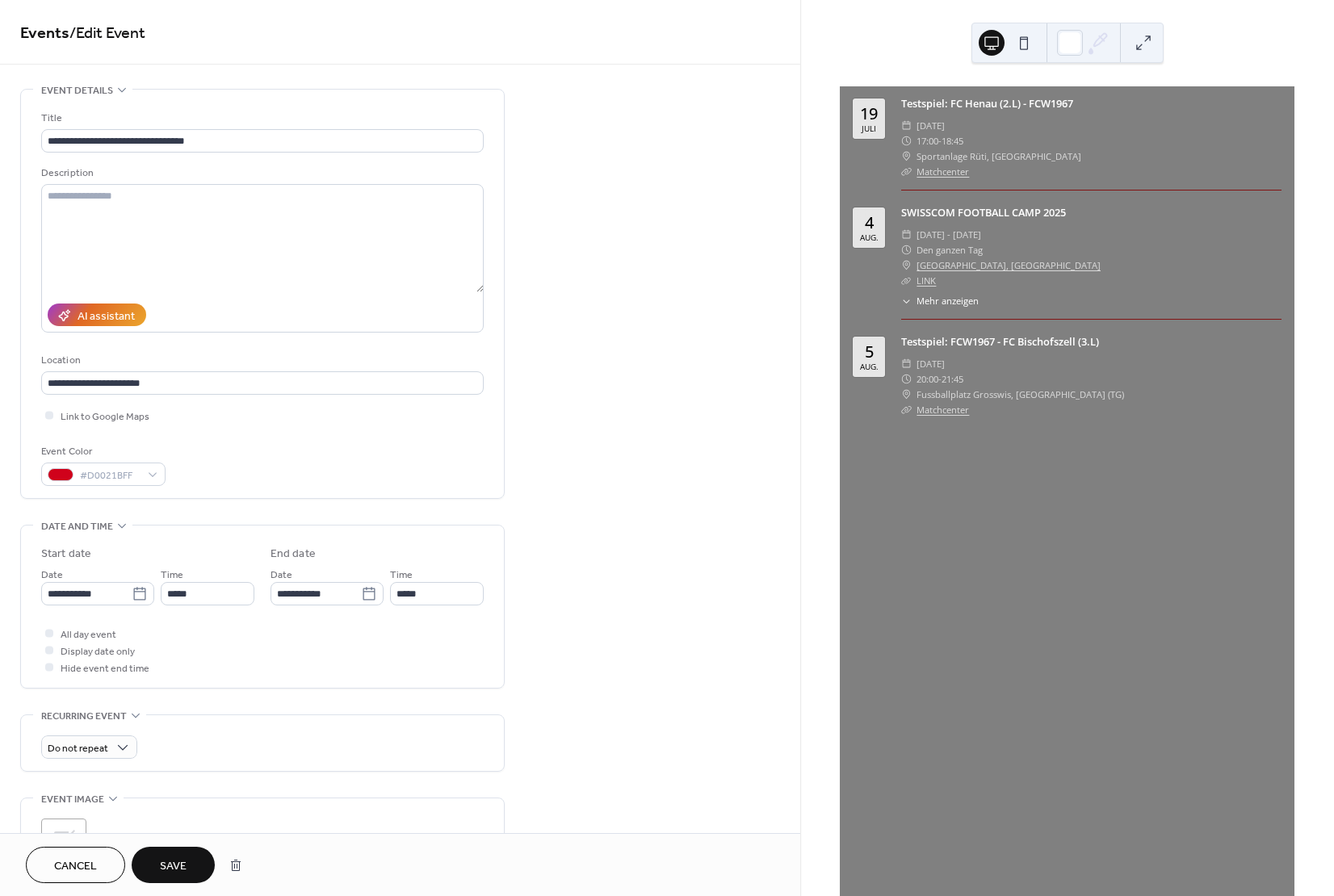click on "Save" at bounding box center [173, 866] 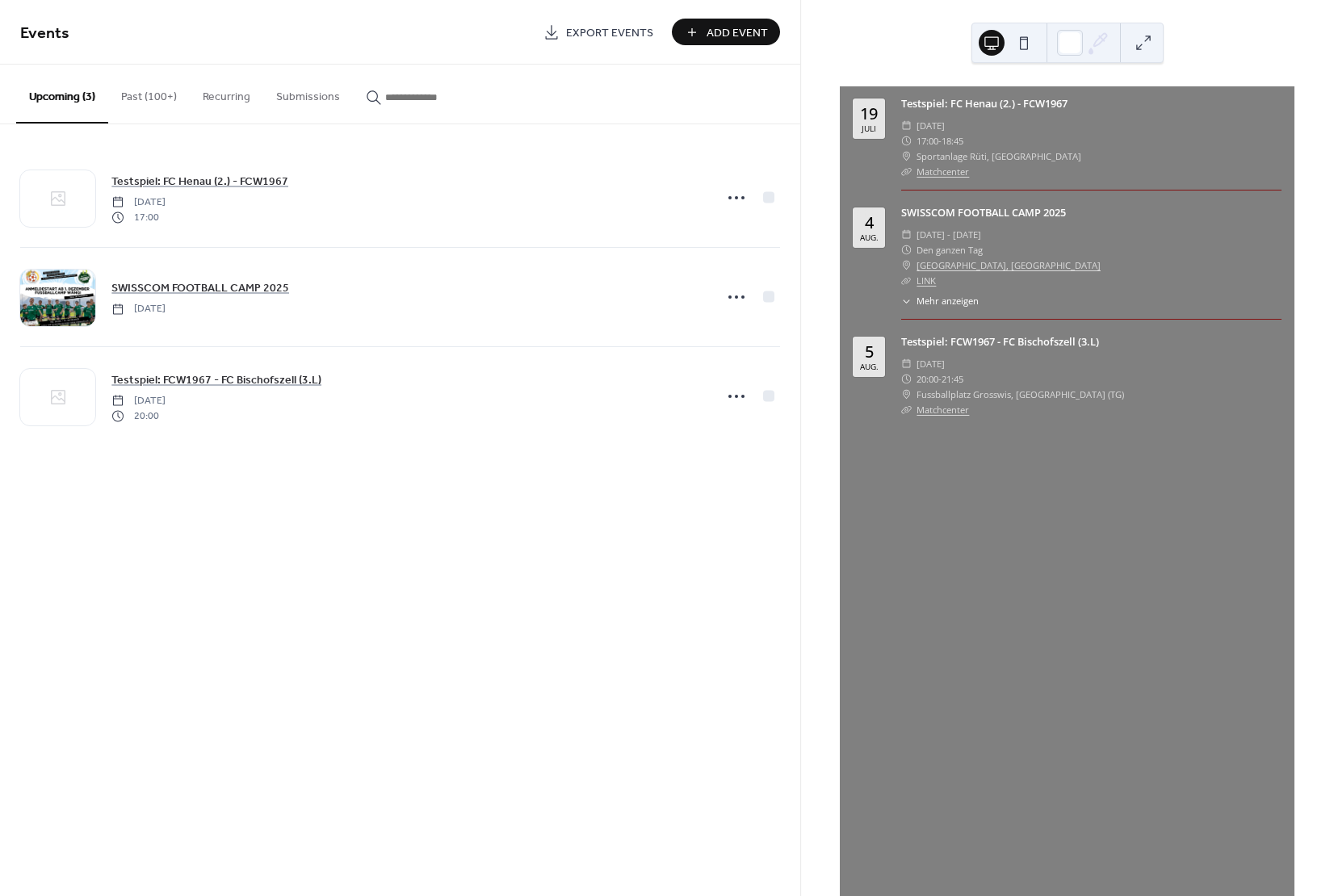 click on "​ [DATE]" at bounding box center (1091, 363) 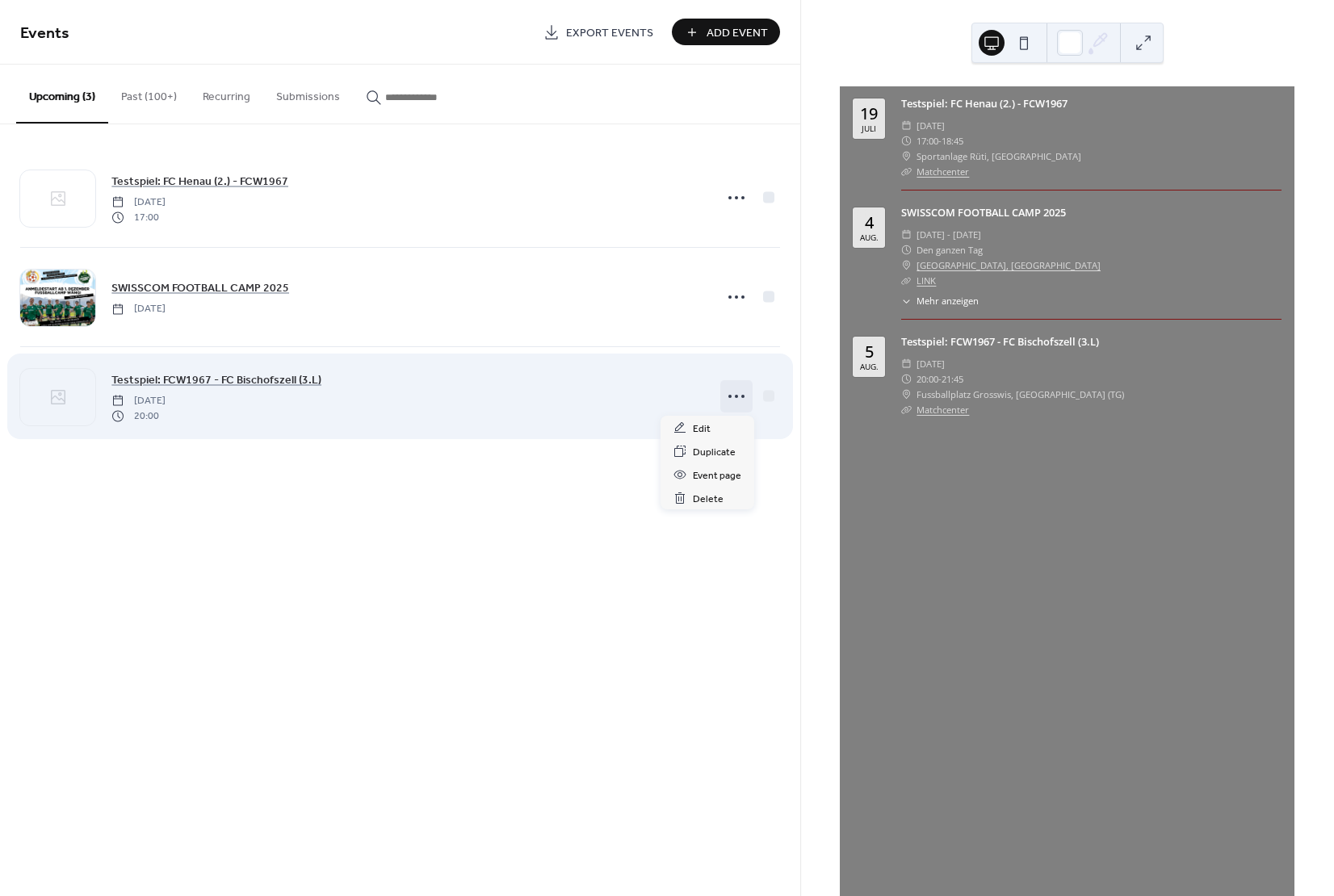 click 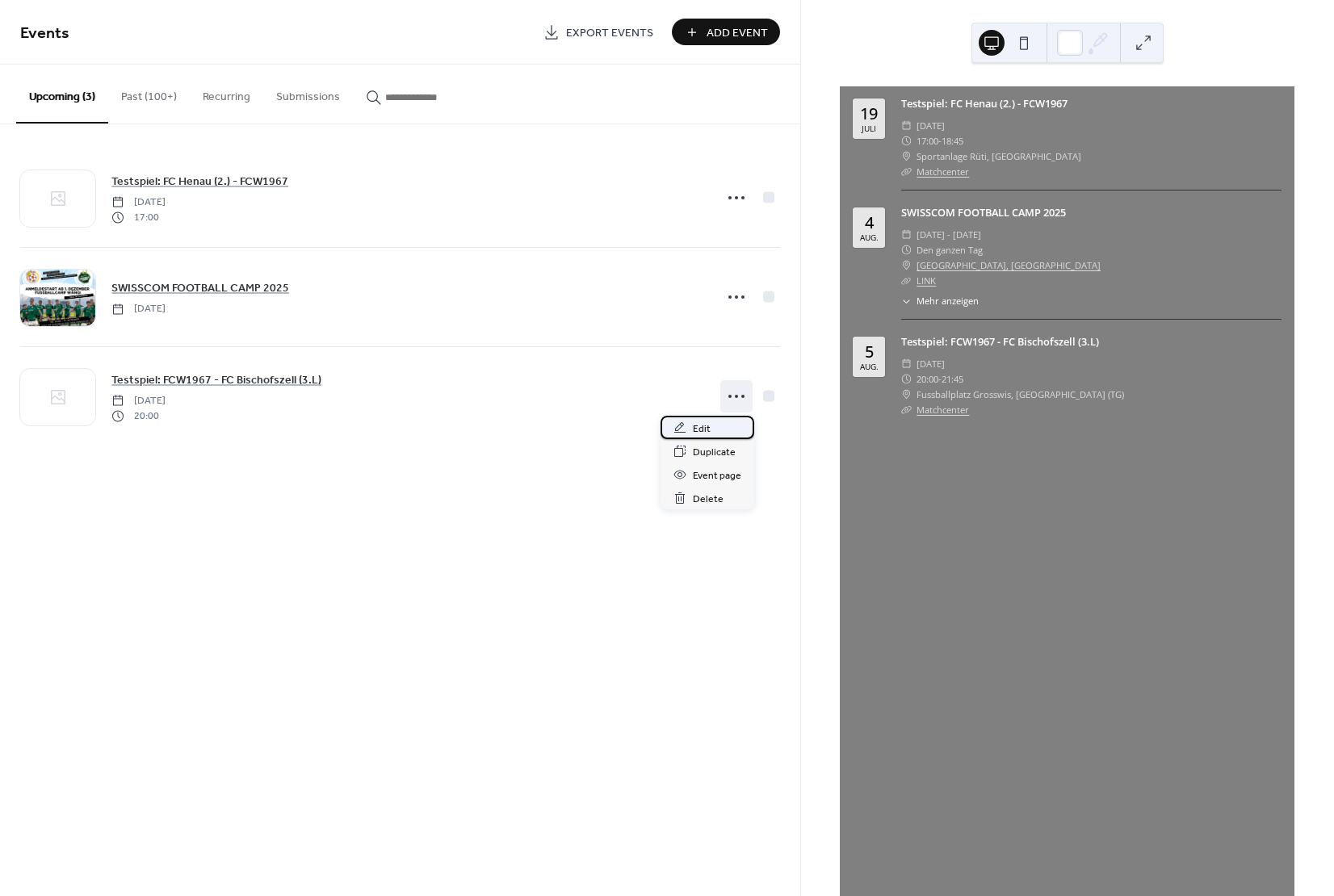 click on "Edit" at bounding box center (702, 429) 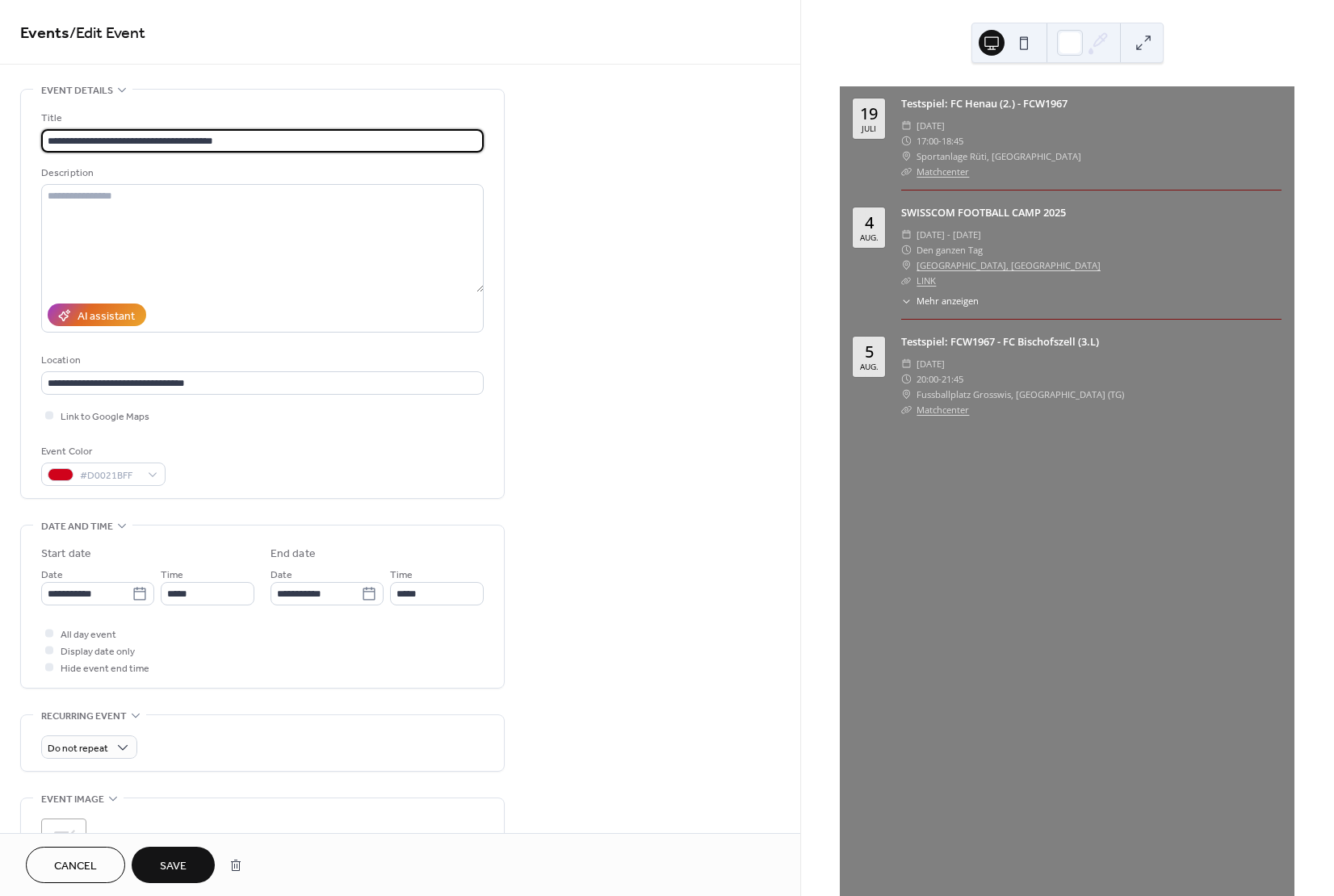 type on "**********" 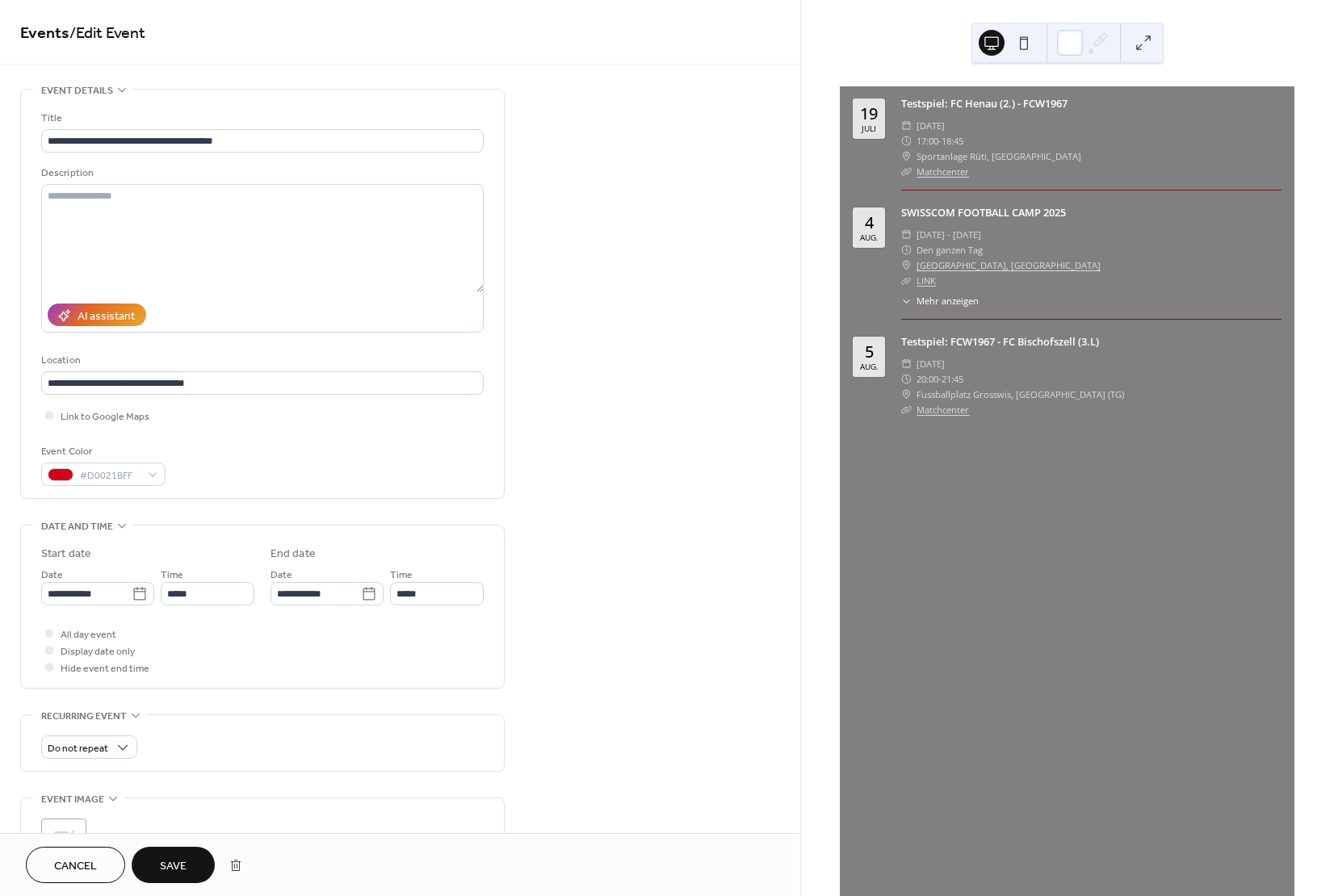click on "Save" at bounding box center [173, 866] 